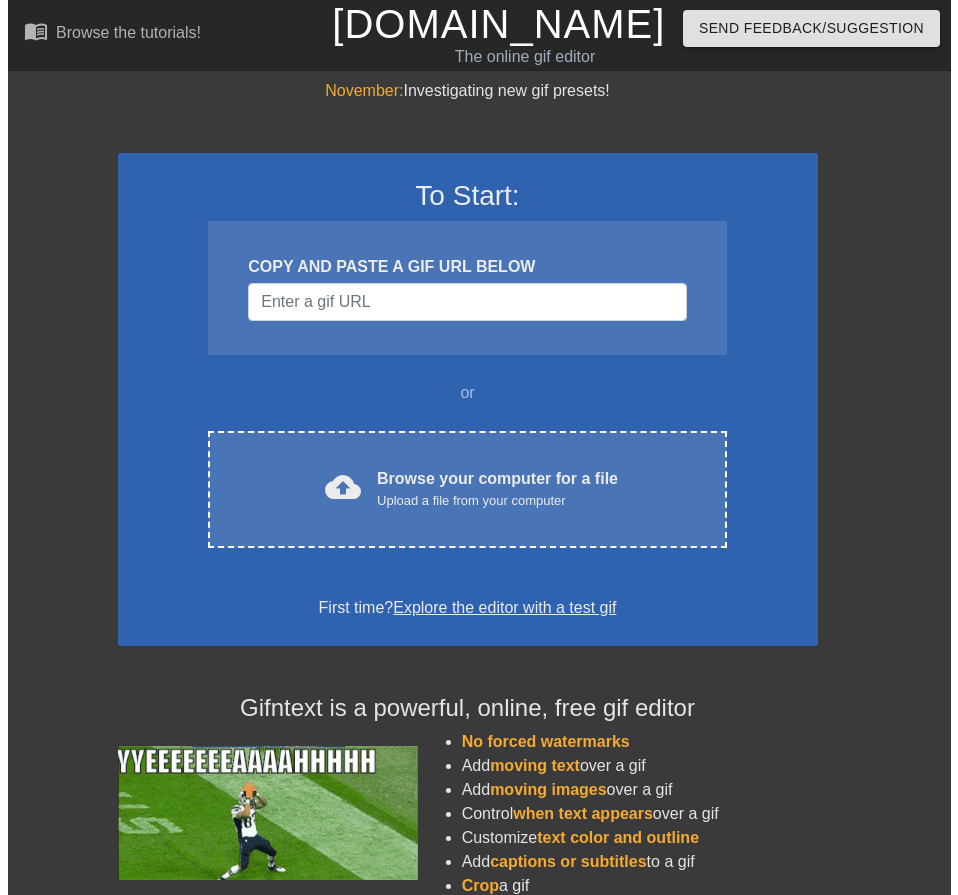 scroll, scrollTop: 0, scrollLeft: 0, axis: both 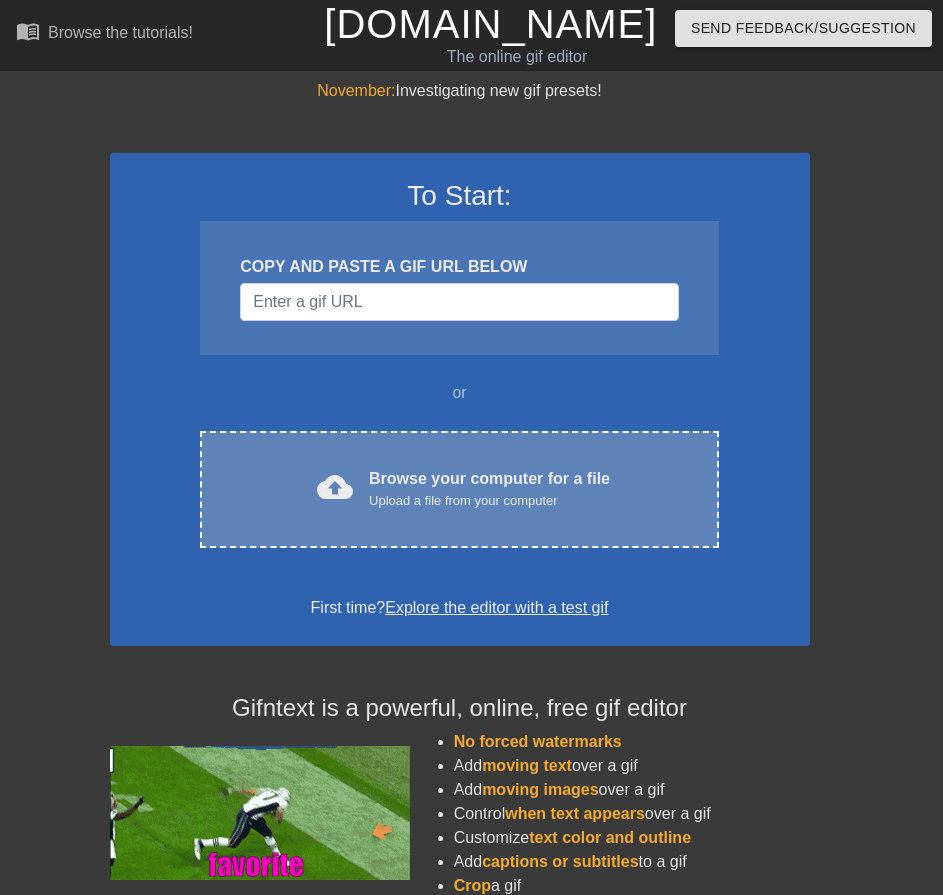 click on "cloud_upload Browse your computer for a file Upload a file from your computer Choose files" at bounding box center (459, 489) 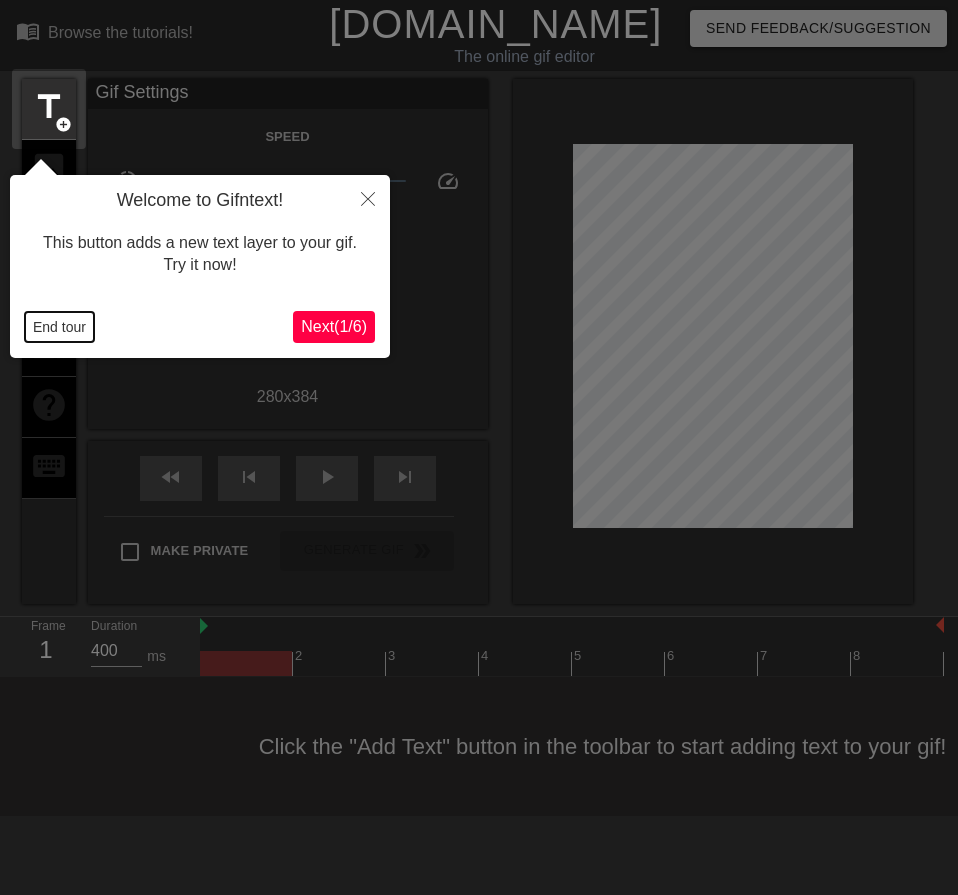 click on "End tour" at bounding box center [59, 327] 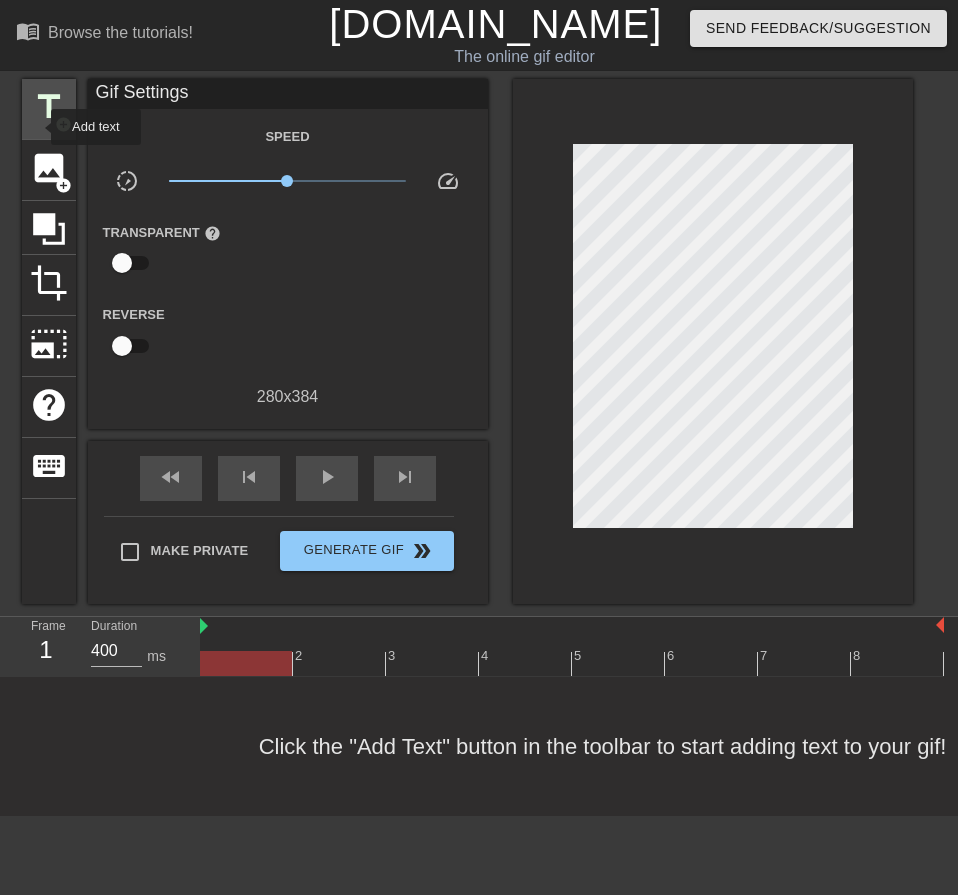 click on "title add_circle" at bounding box center [49, 109] 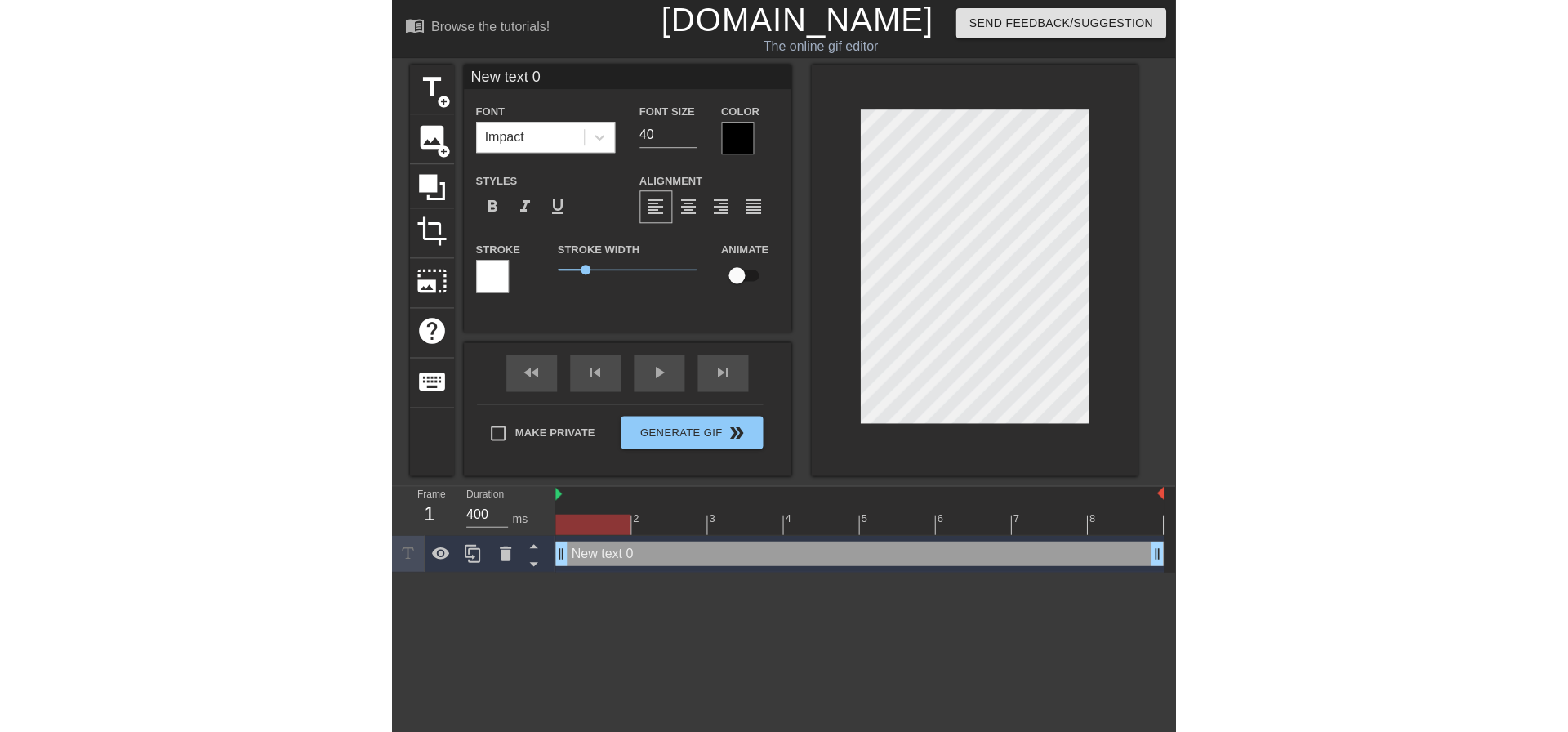 scroll, scrollTop: 2, scrollLeft: 2, axis: both 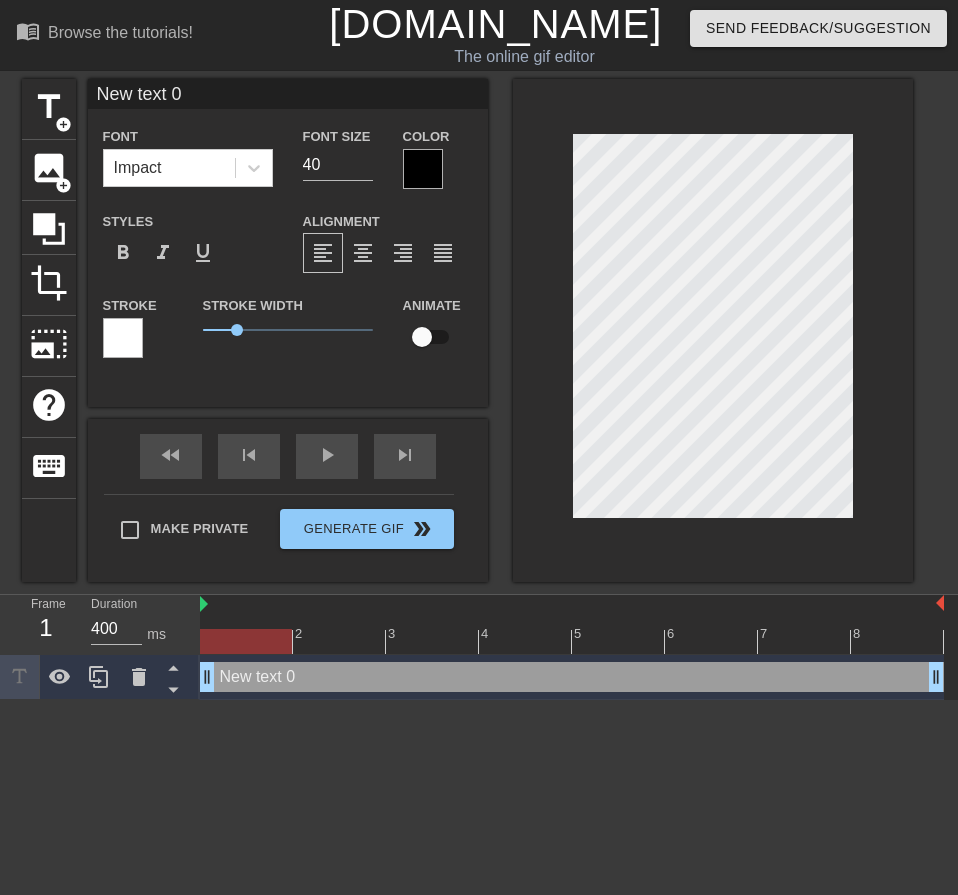 type on "1" 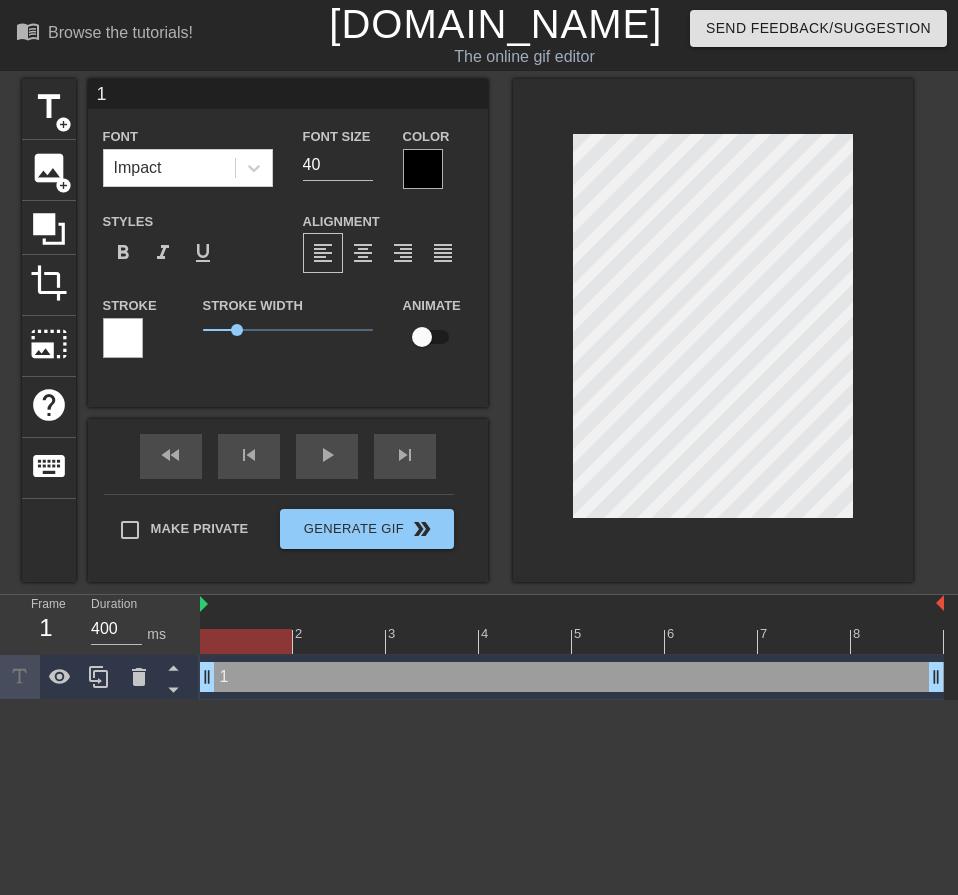 type on "11" 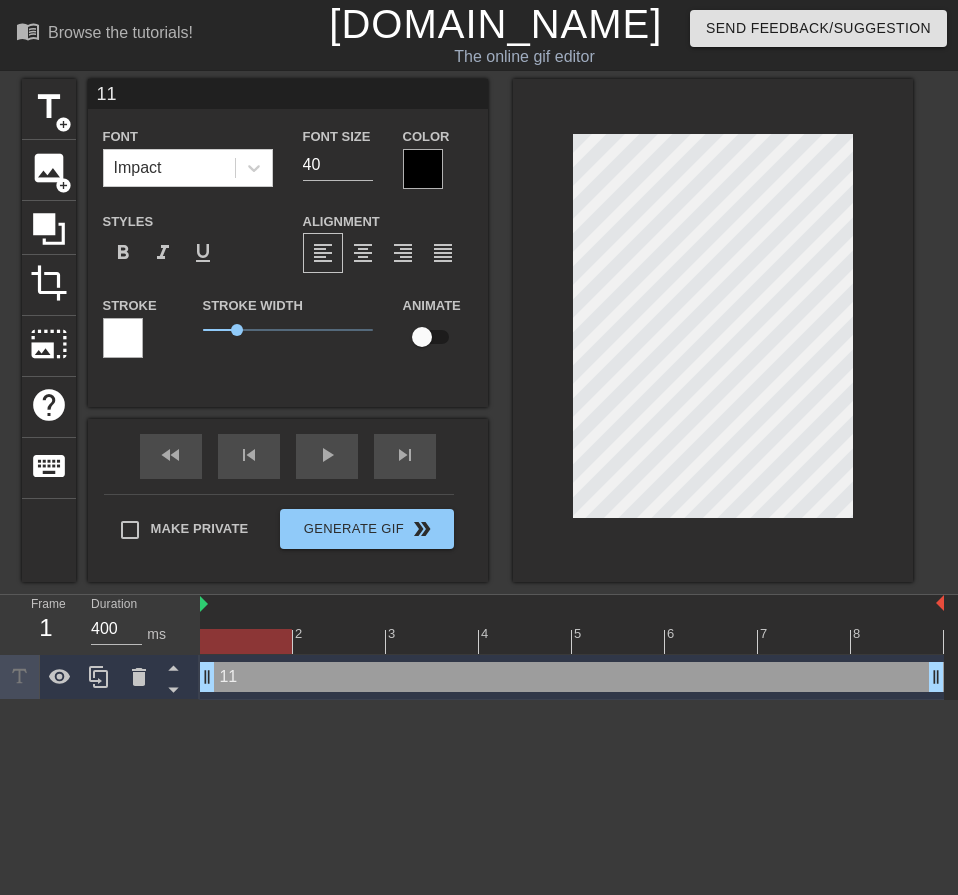 type on "116" 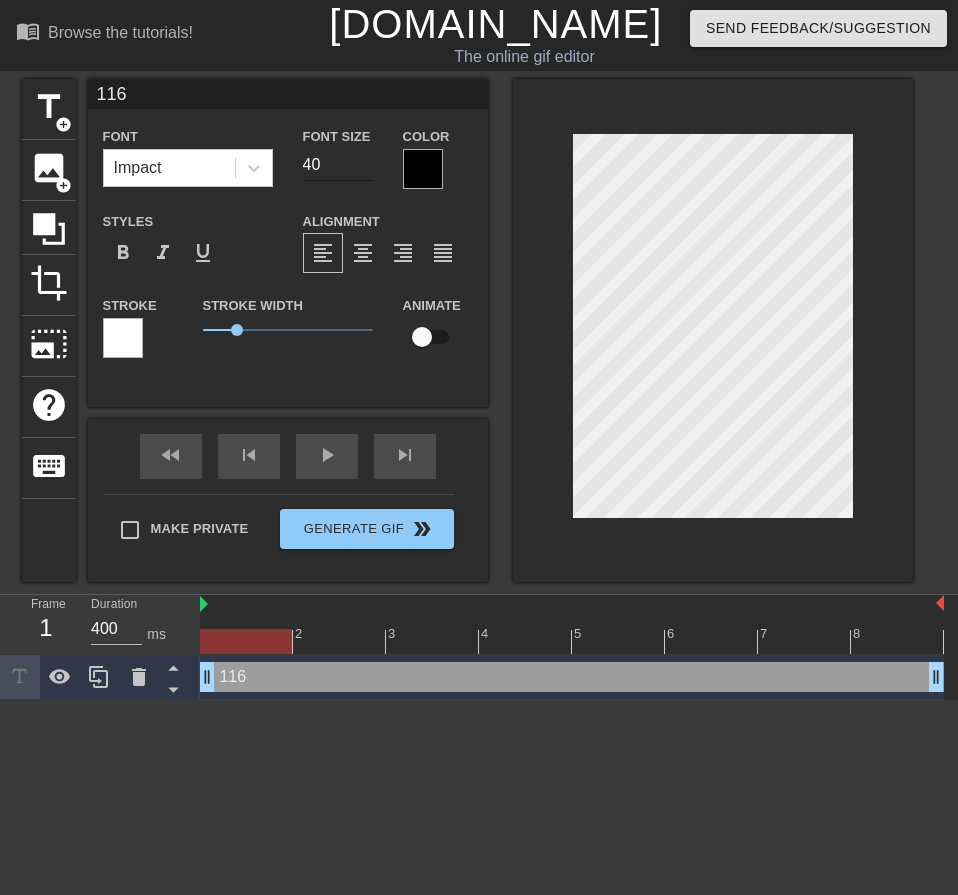 type on "116" 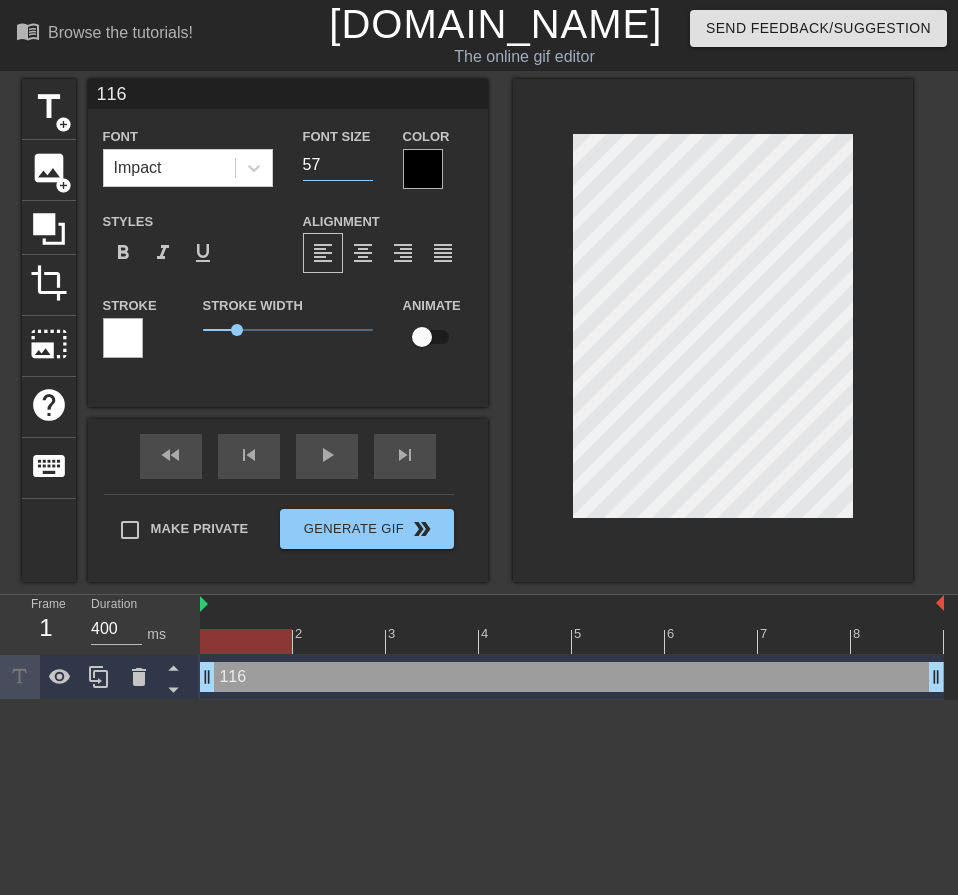 click on "57" at bounding box center [338, 165] 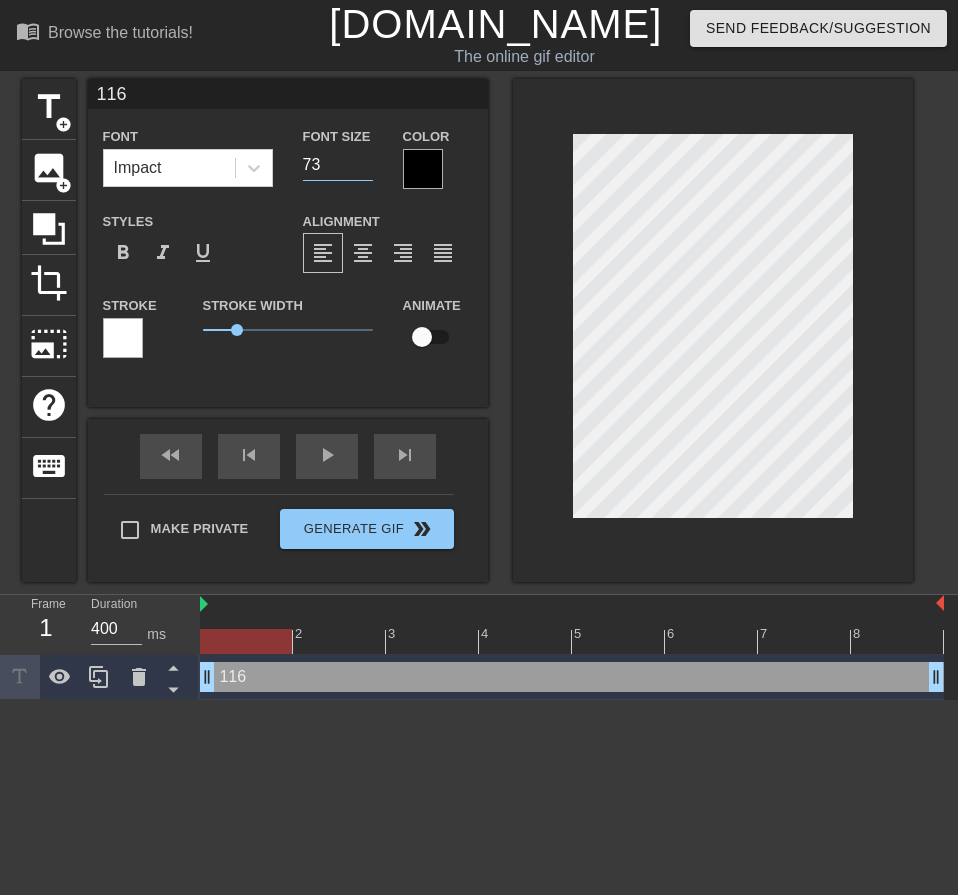 click on "73" at bounding box center (338, 165) 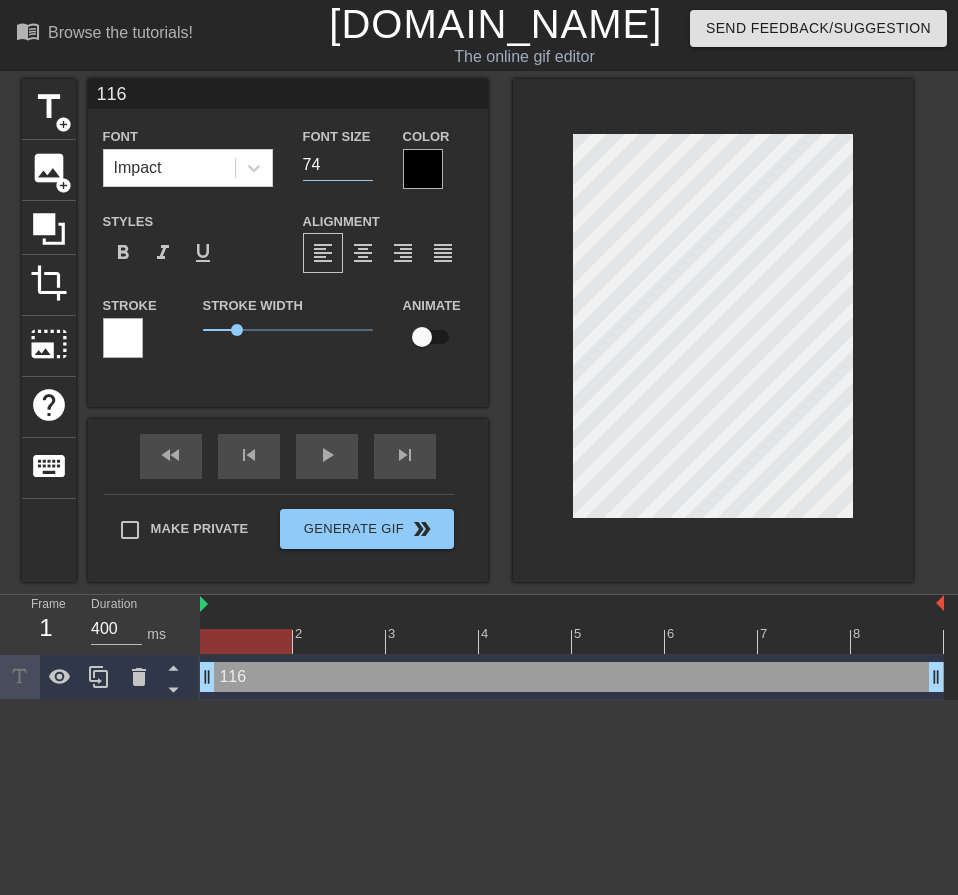 click on "74" at bounding box center (338, 165) 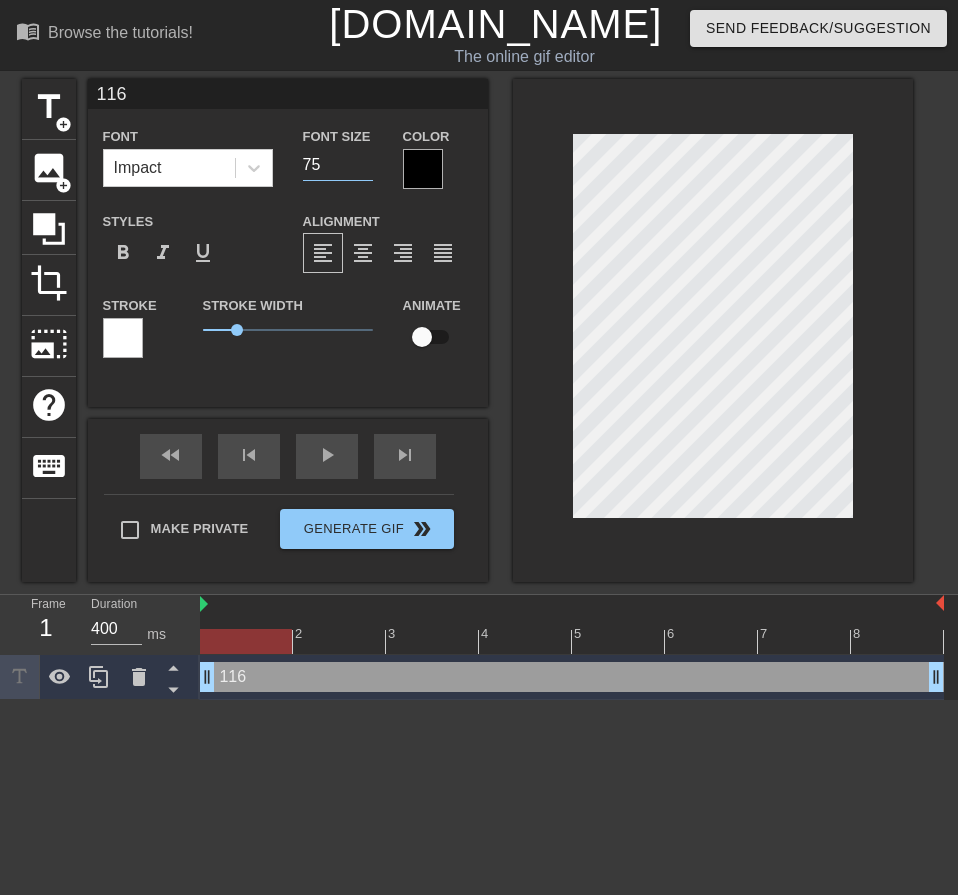 click on "75" at bounding box center (338, 165) 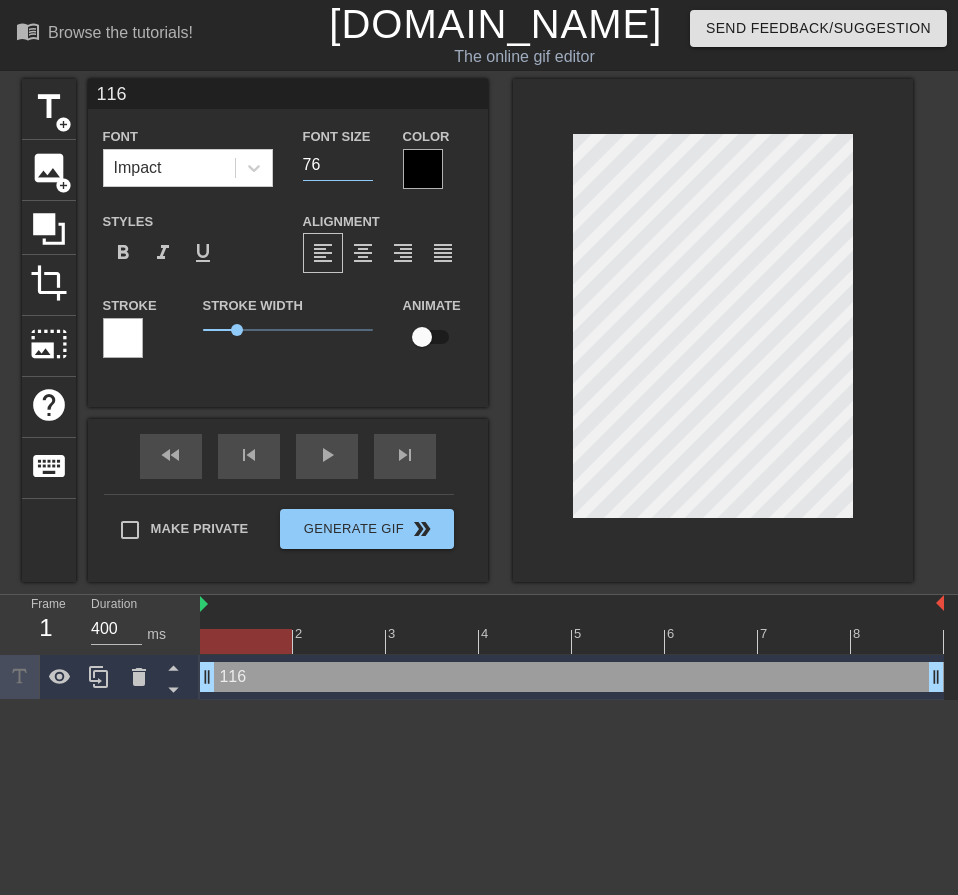 type on "76" 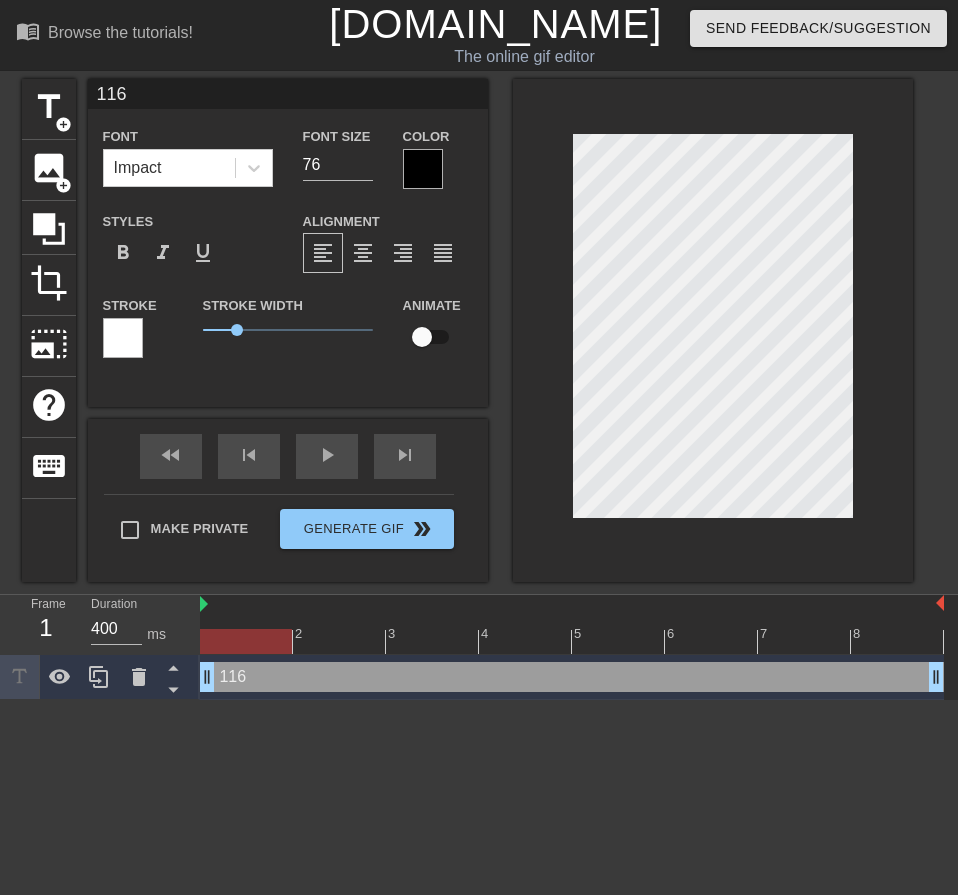 click at bounding box center (423, 169) 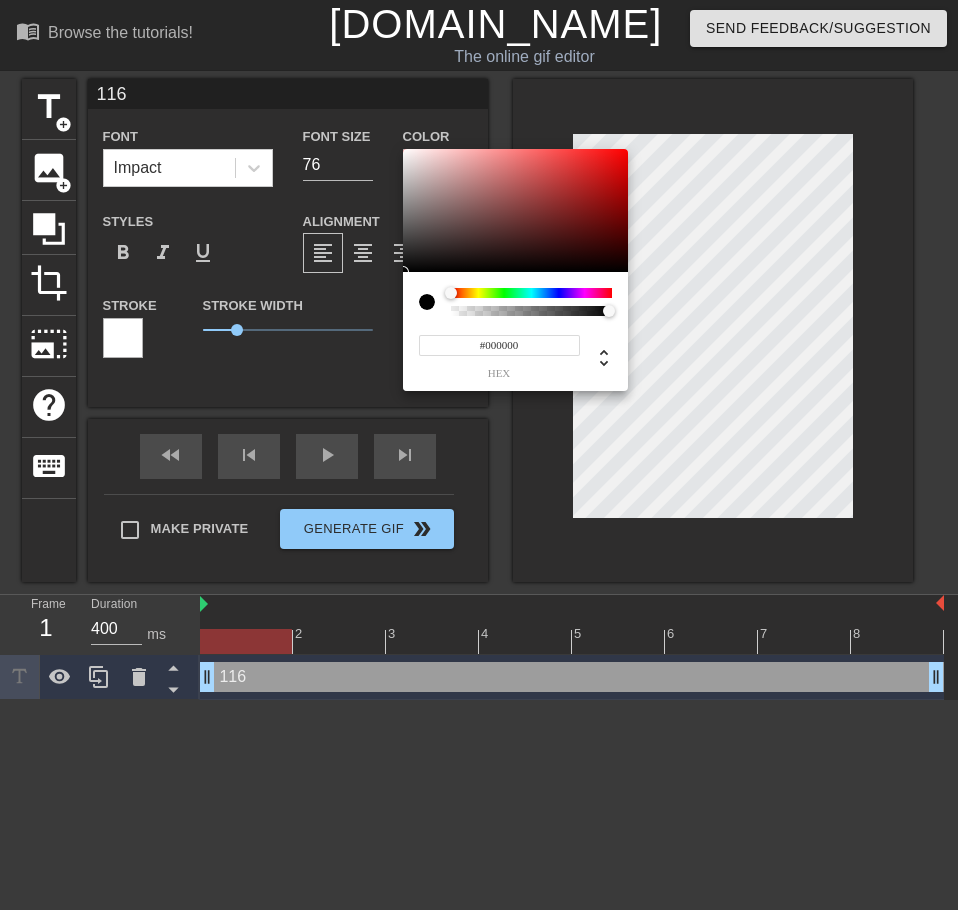 click on "#000000" at bounding box center (499, 345) 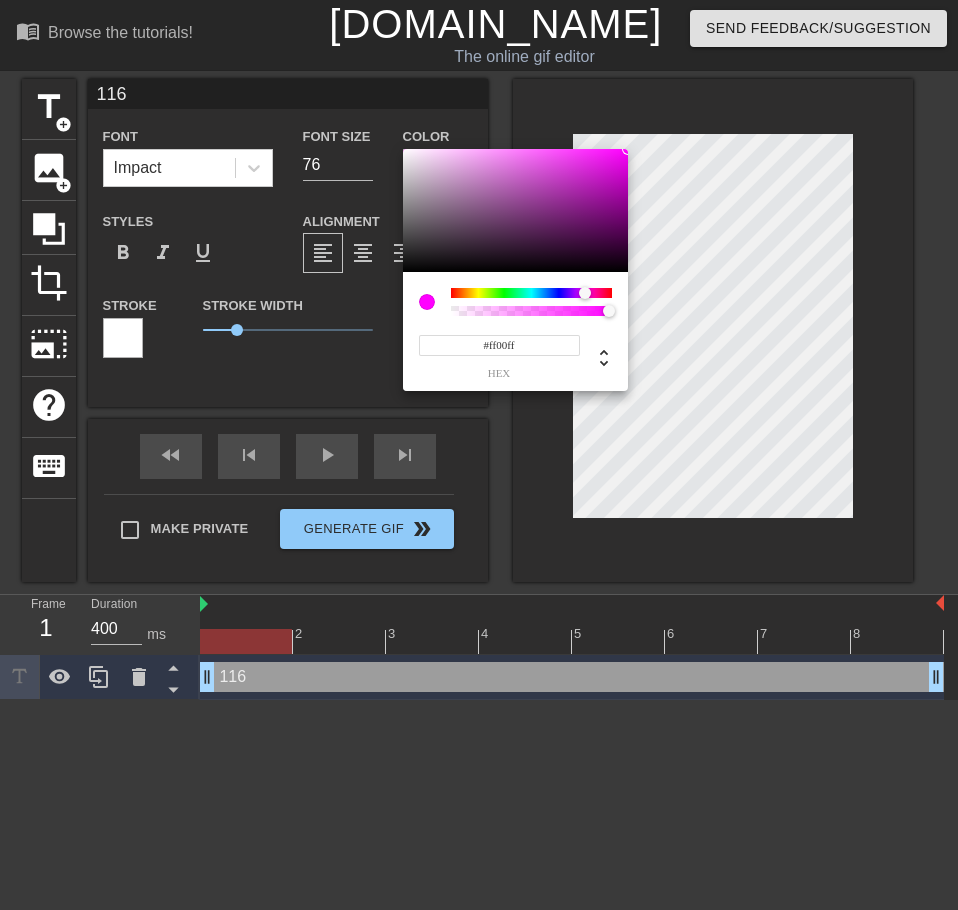 type on "#ff00ff" 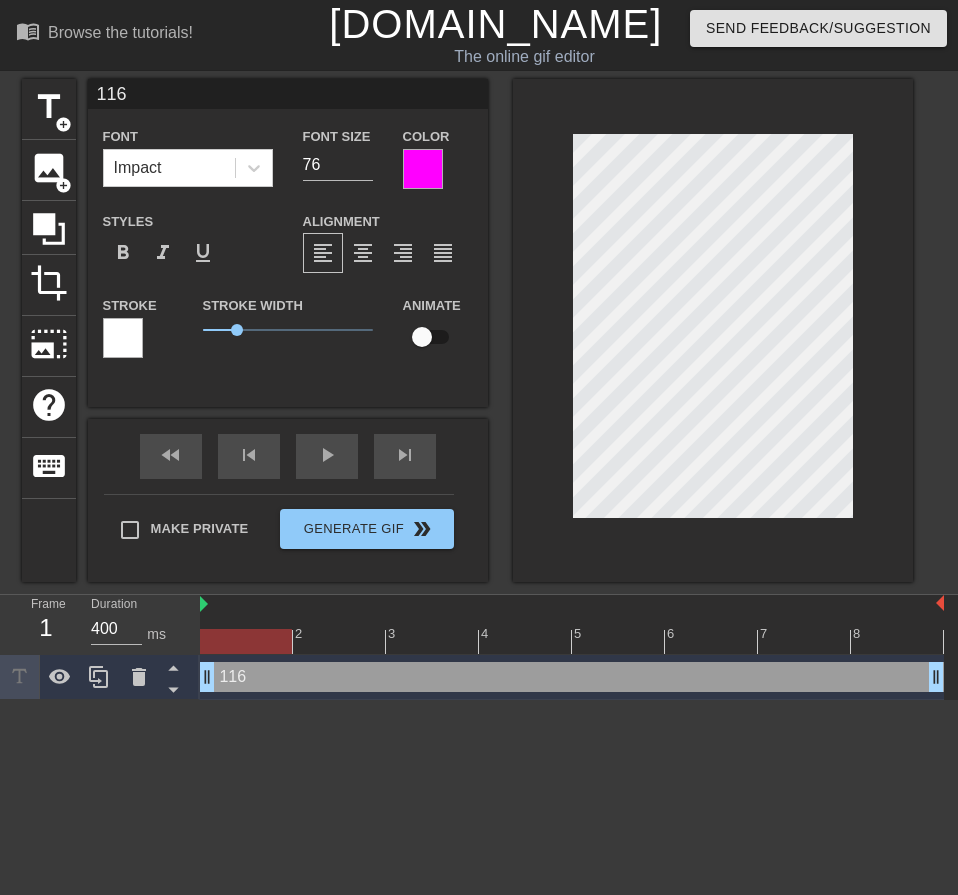 click at bounding box center (123, 338) 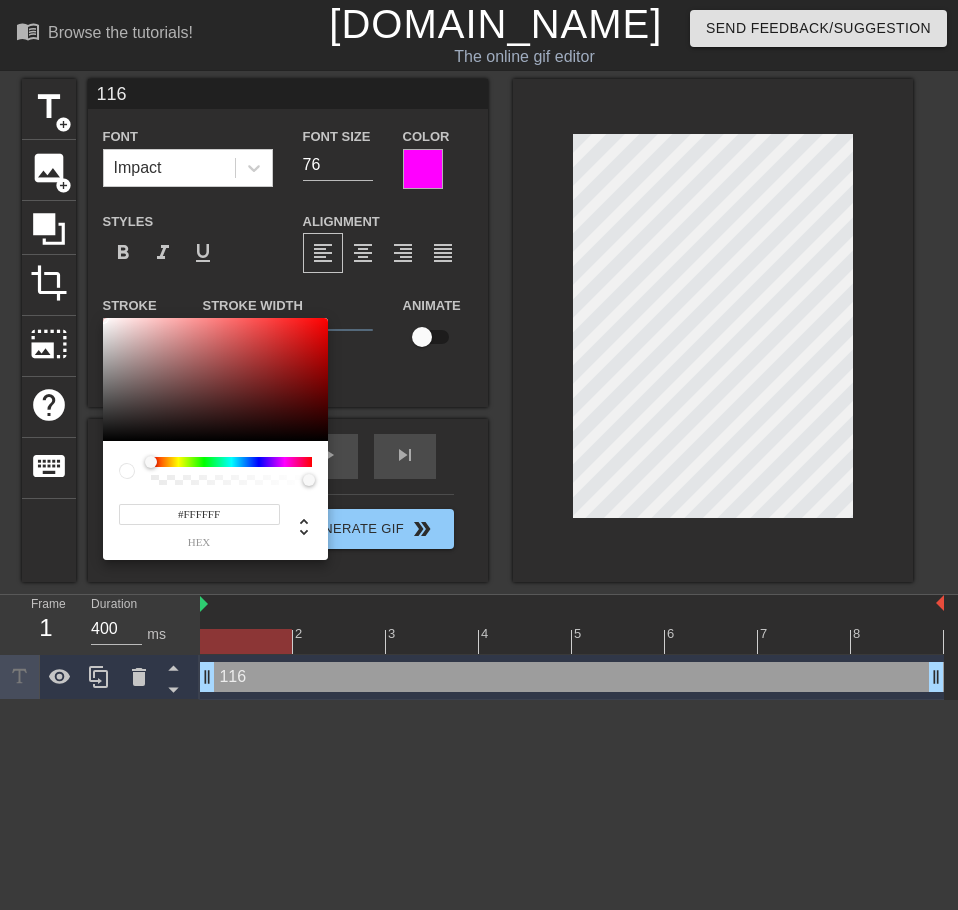 click on "#FFFFFF" at bounding box center [199, 514] 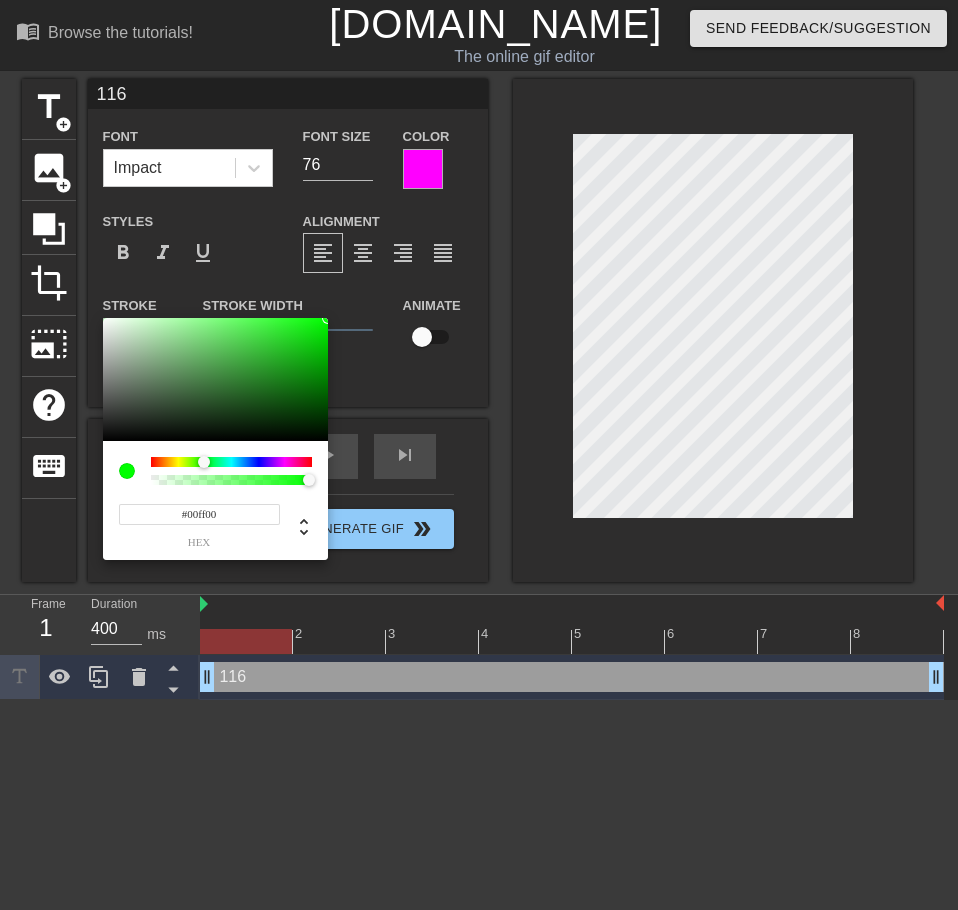 type on "#00ff00" 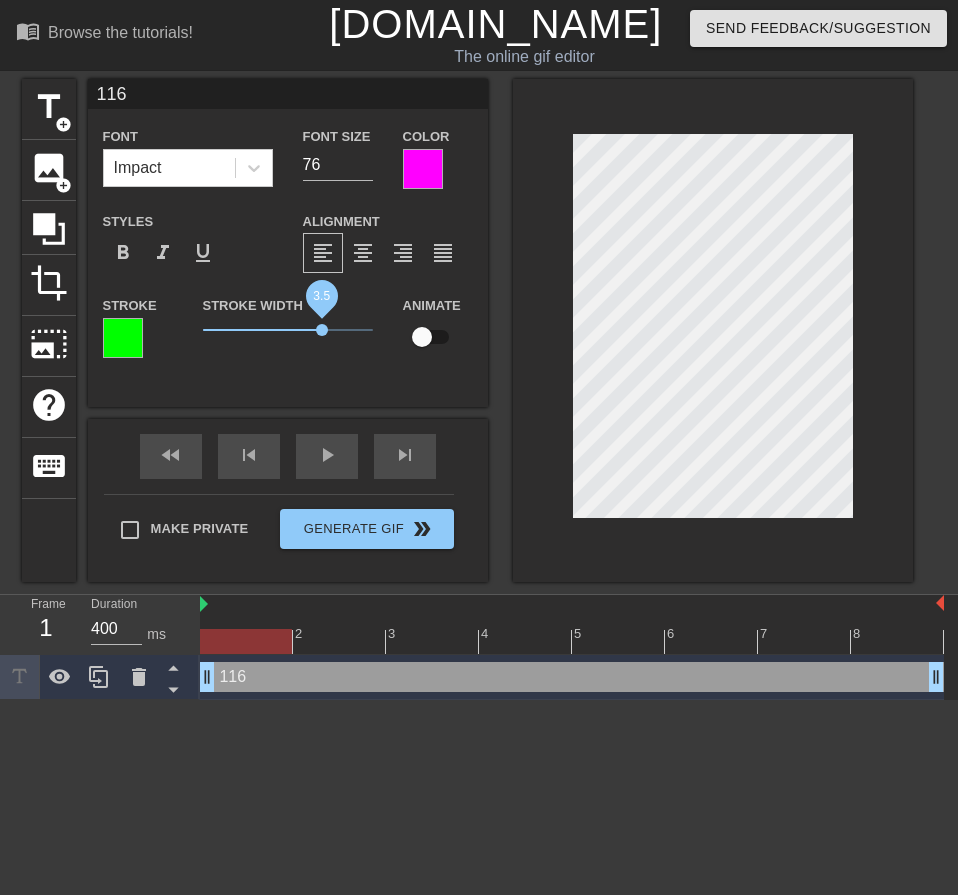 drag, startPoint x: 237, startPoint y: 325, endPoint x: 321, endPoint y: 334, distance: 84.48077 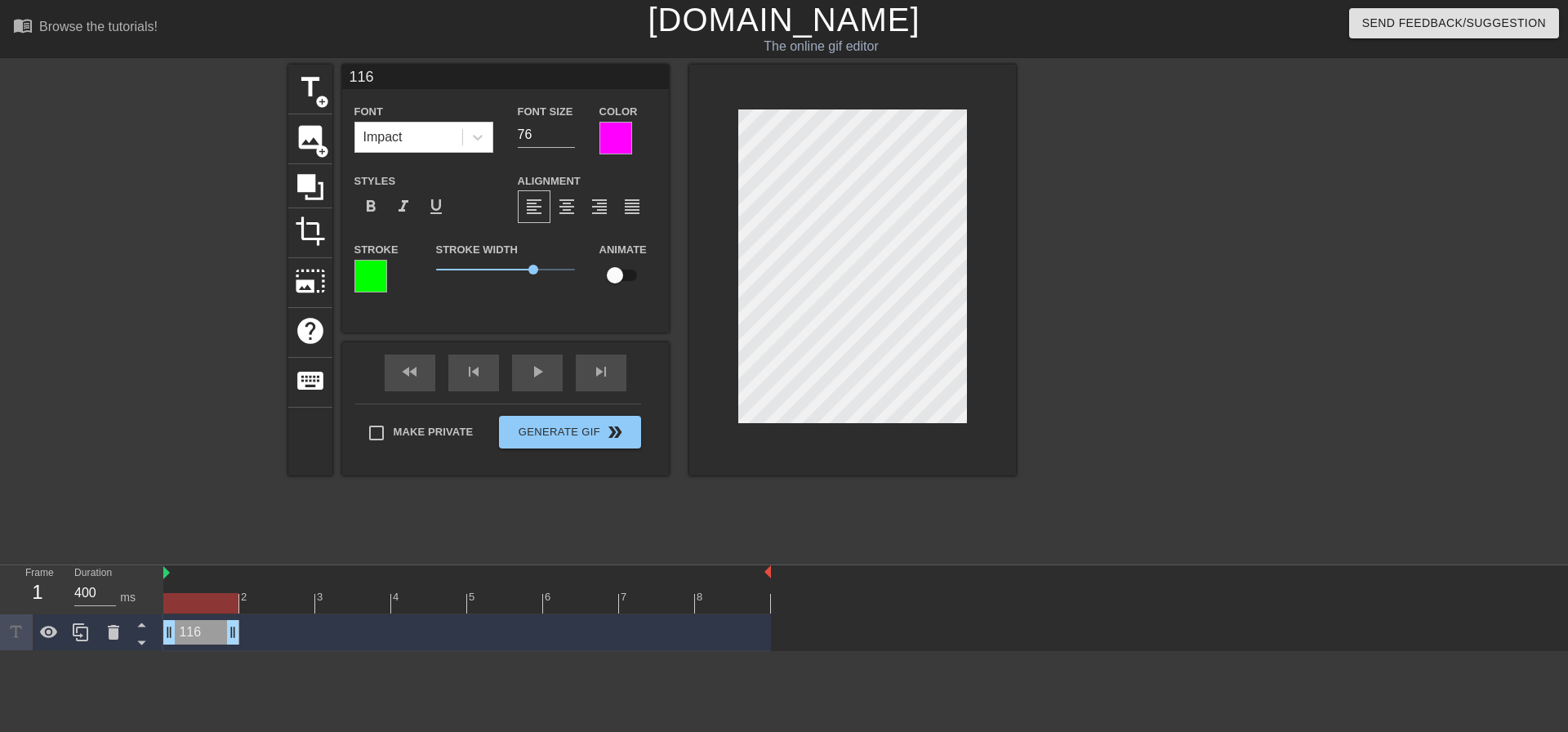 drag, startPoint x: 766, startPoint y: 632, endPoint x: 247, endPoint y: 637, distance: 519.0241 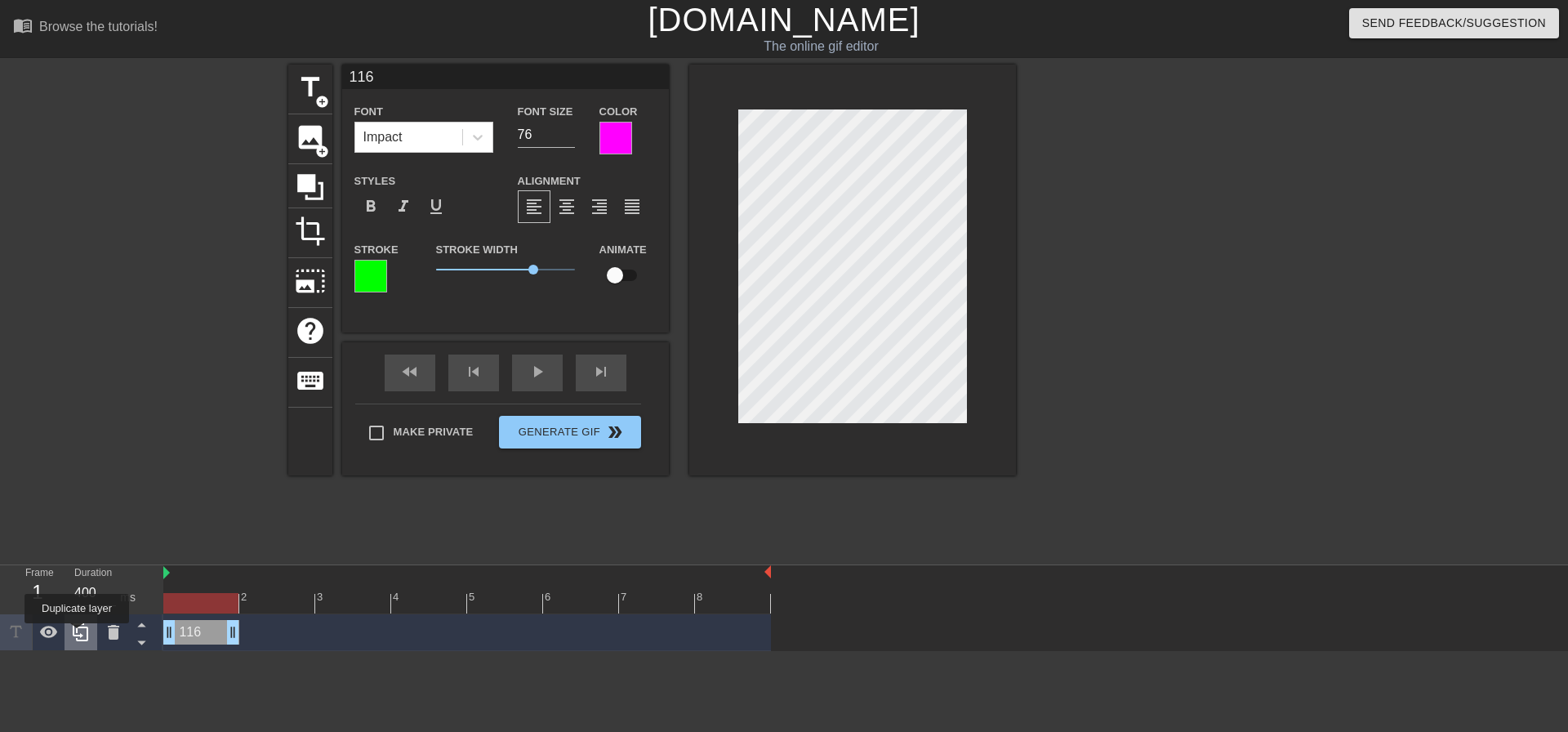 click 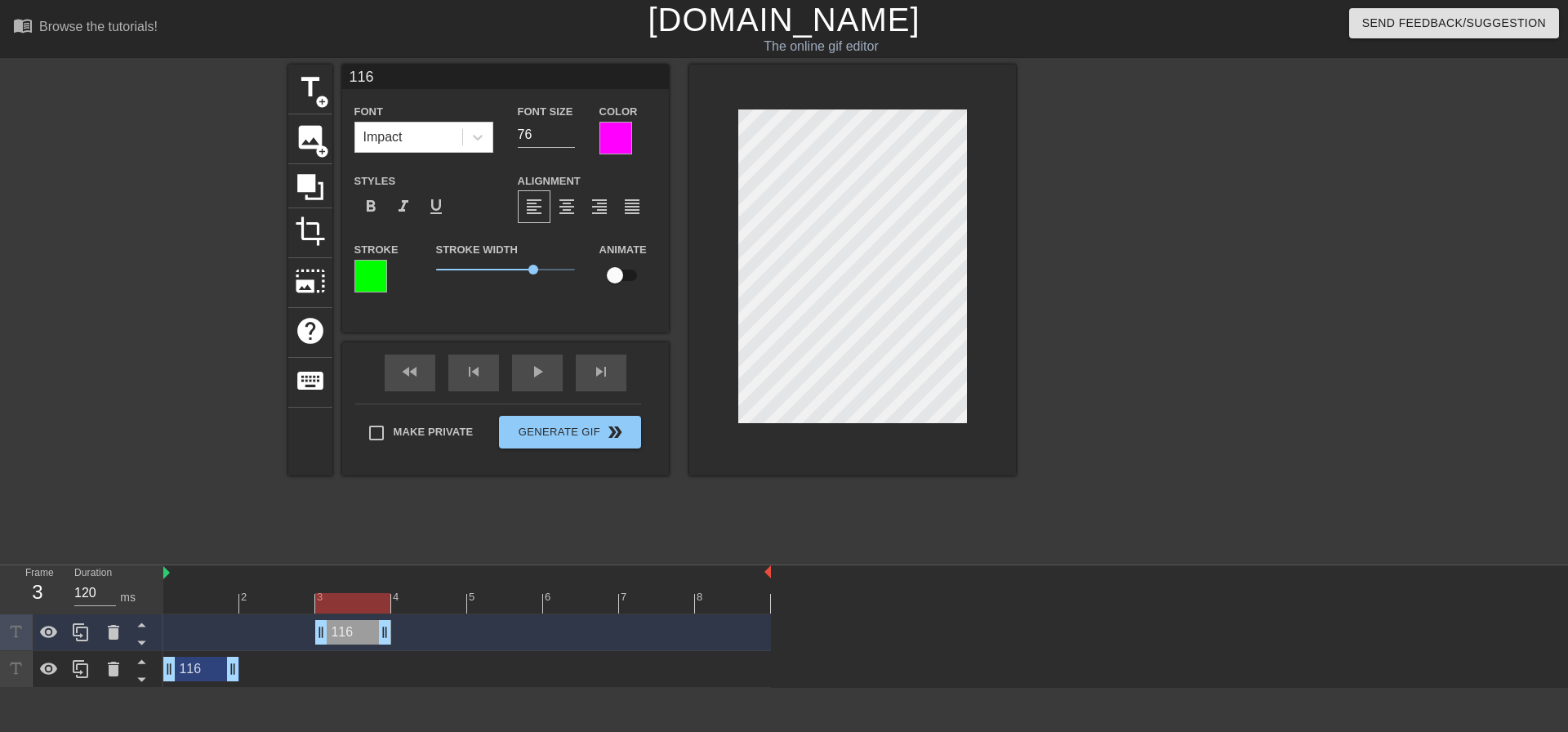 drag, startPoint x: 208, startPoint y: 632, endPoint x: 354, endPoint y: 638, distance: 146.12324 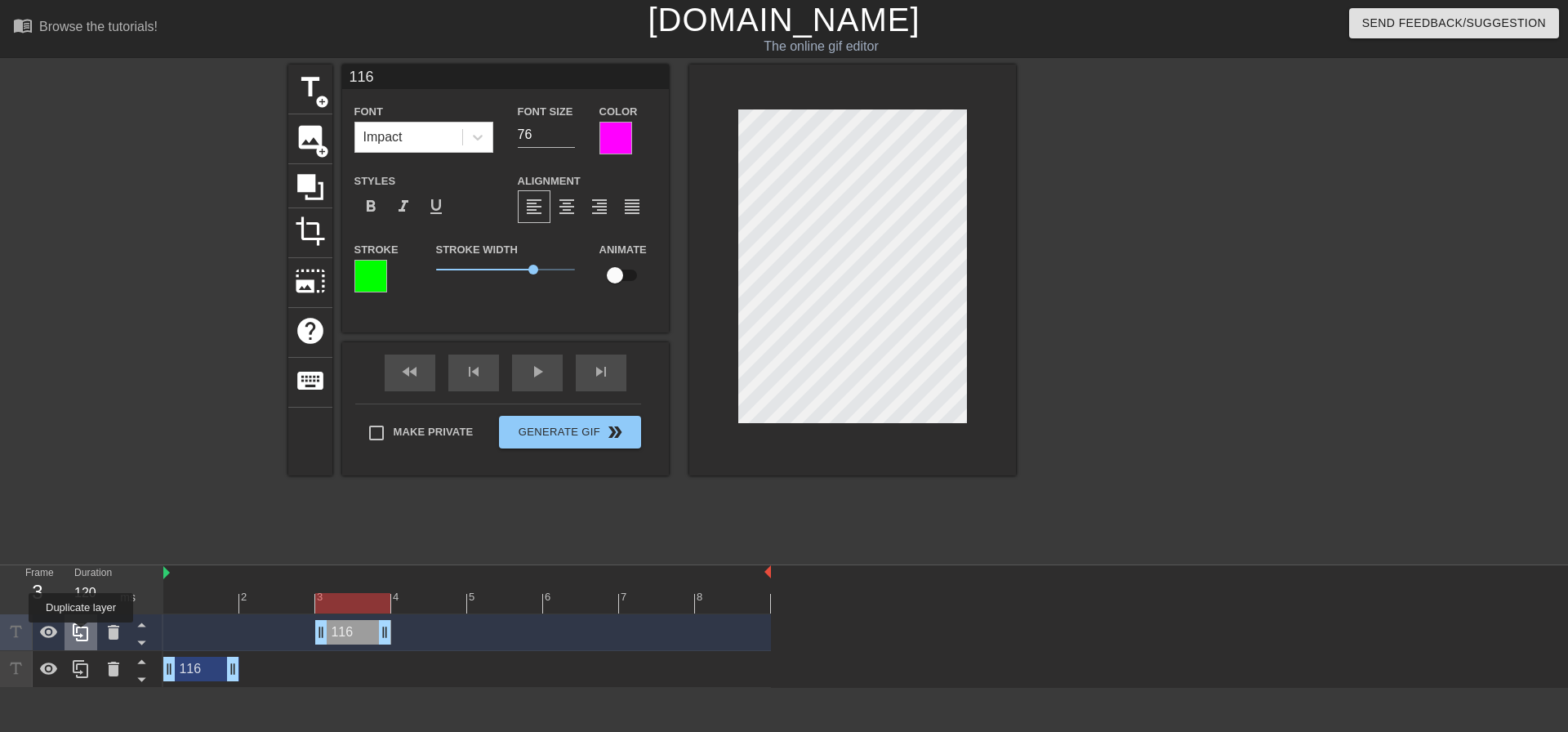 click 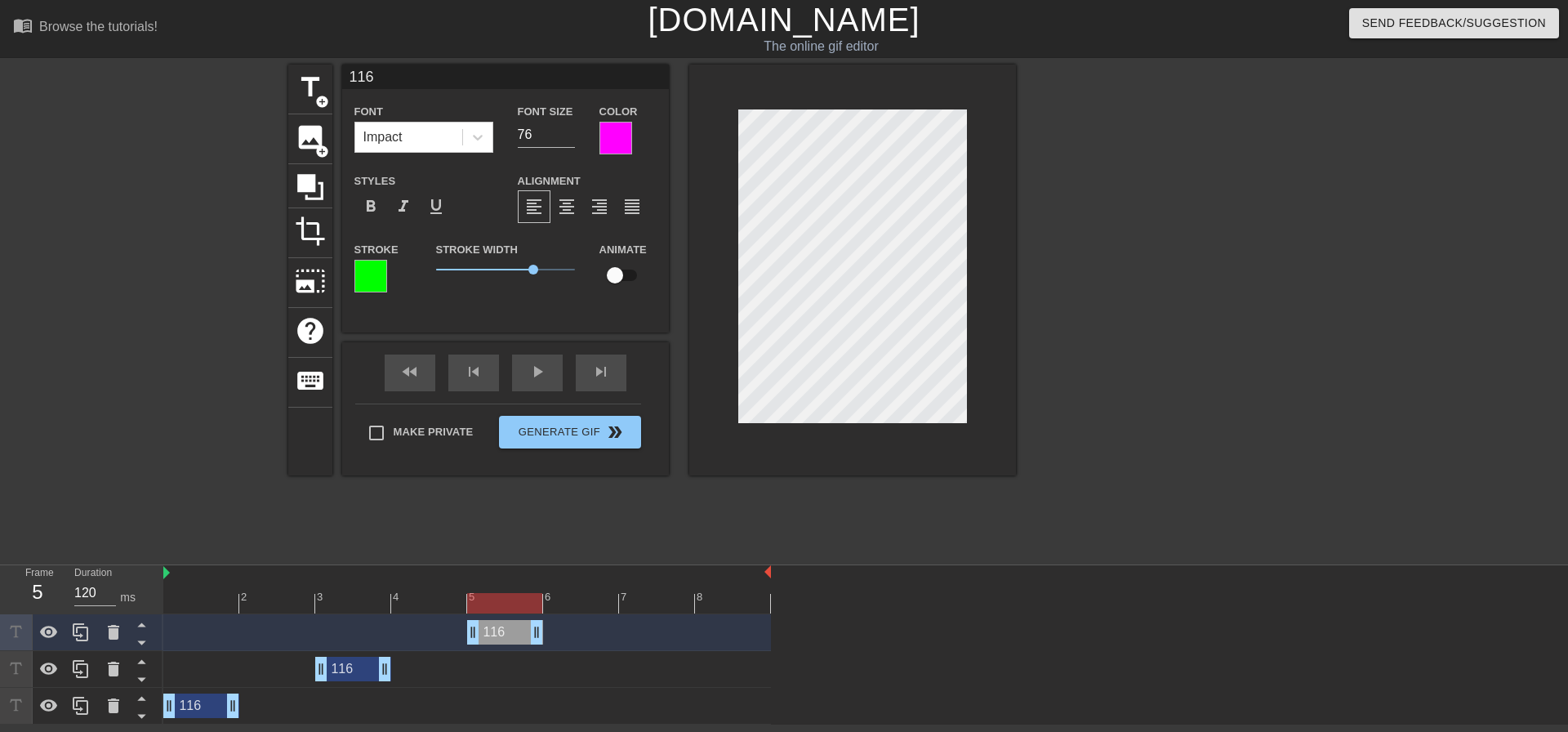 drag, startPoint x: 342, startPoint y: 631, endPoint x: 488, endPoint y: 642, distance: 146.4138 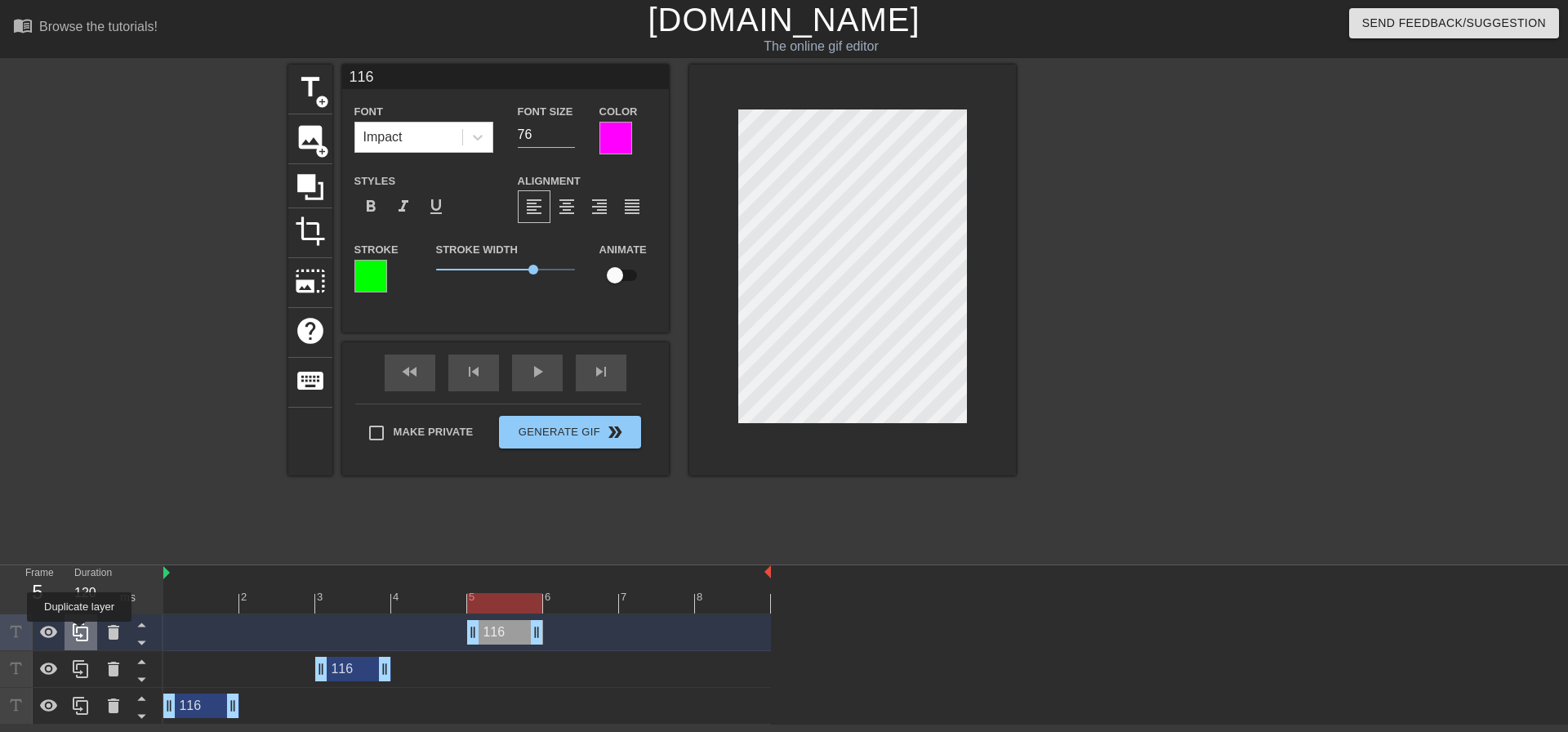 click 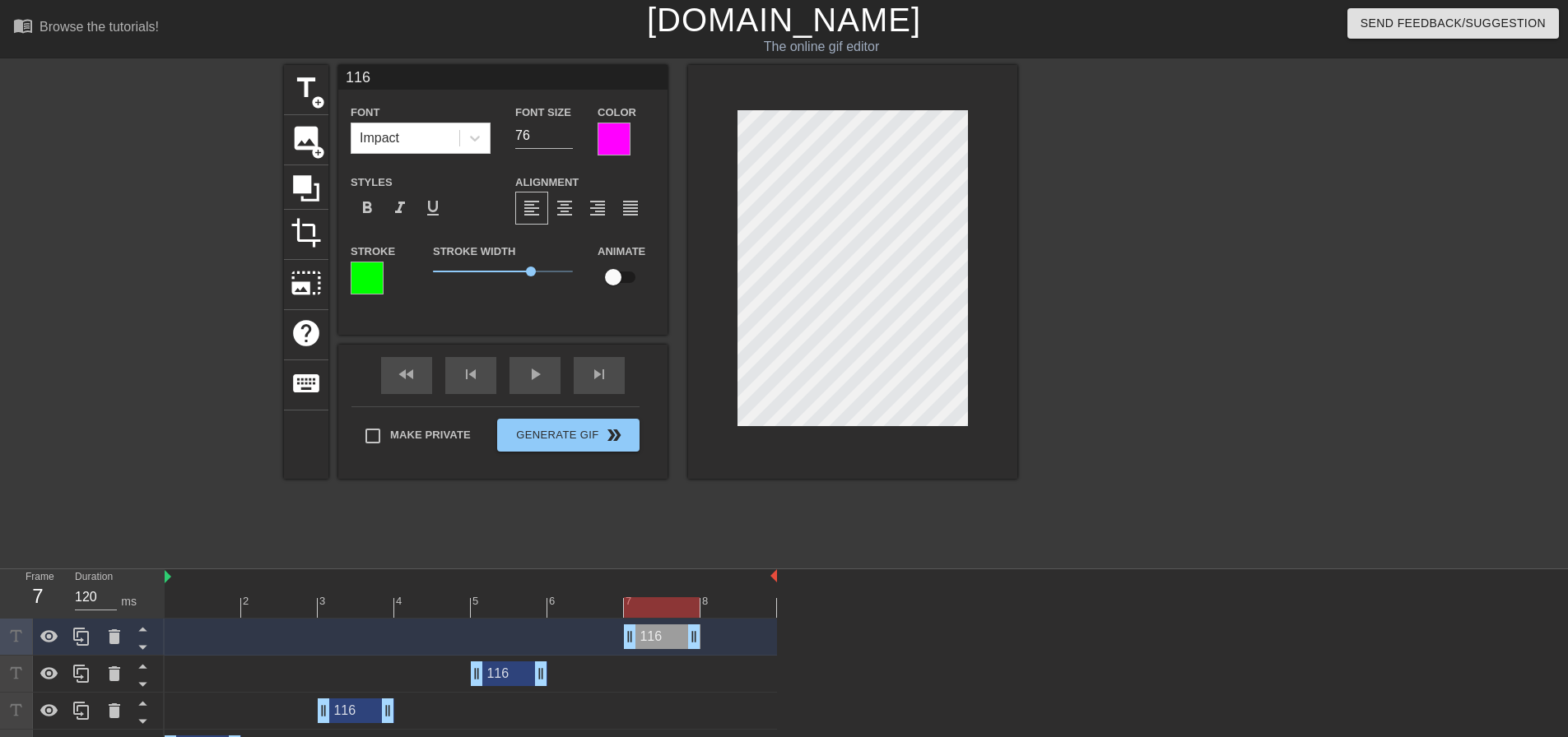 drag, startPoint x: 509, startPoint y: 643, endPoint x: 672, endPoint y: 648, distance: 163.07667 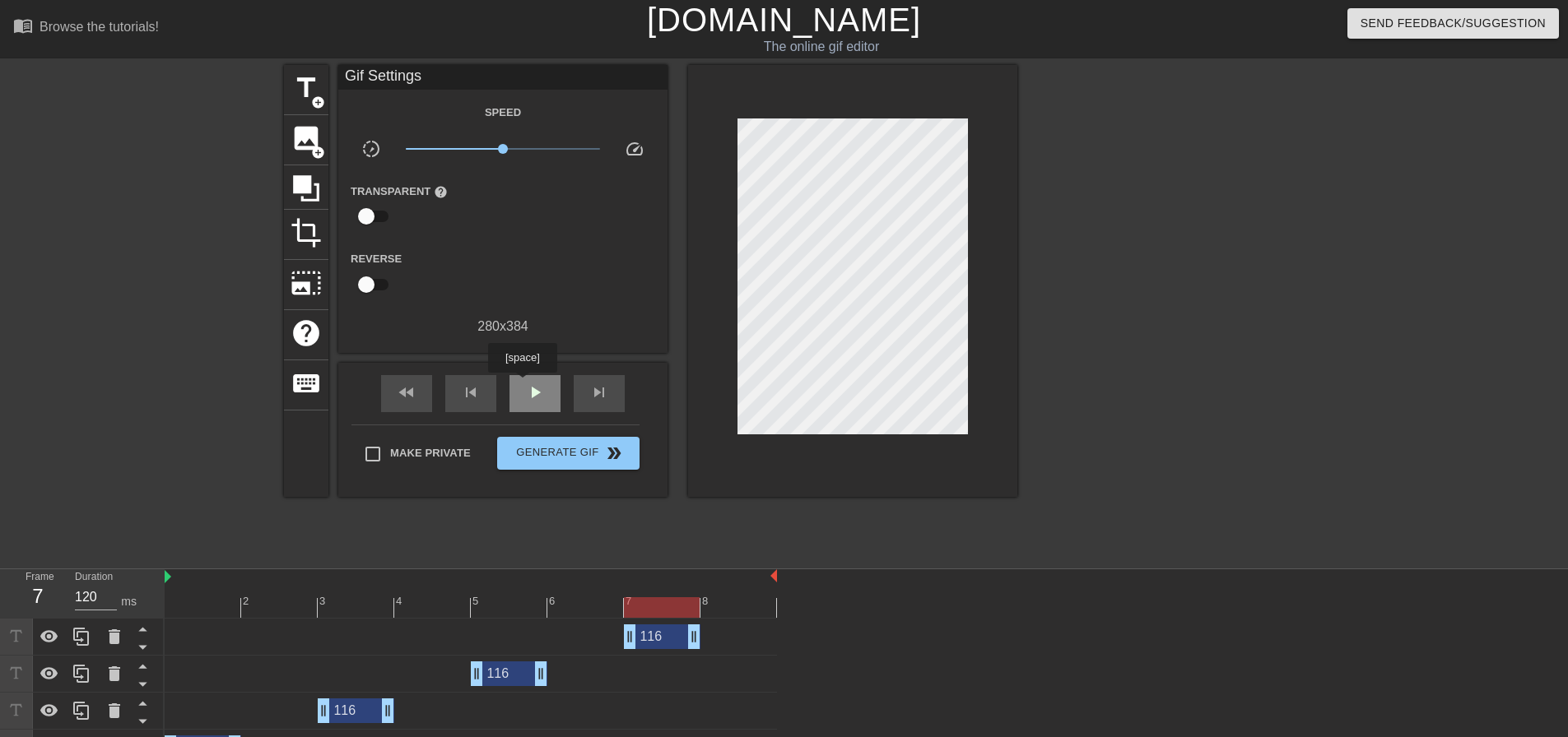 click on "play_arrow" at bounding box center [535, 393] 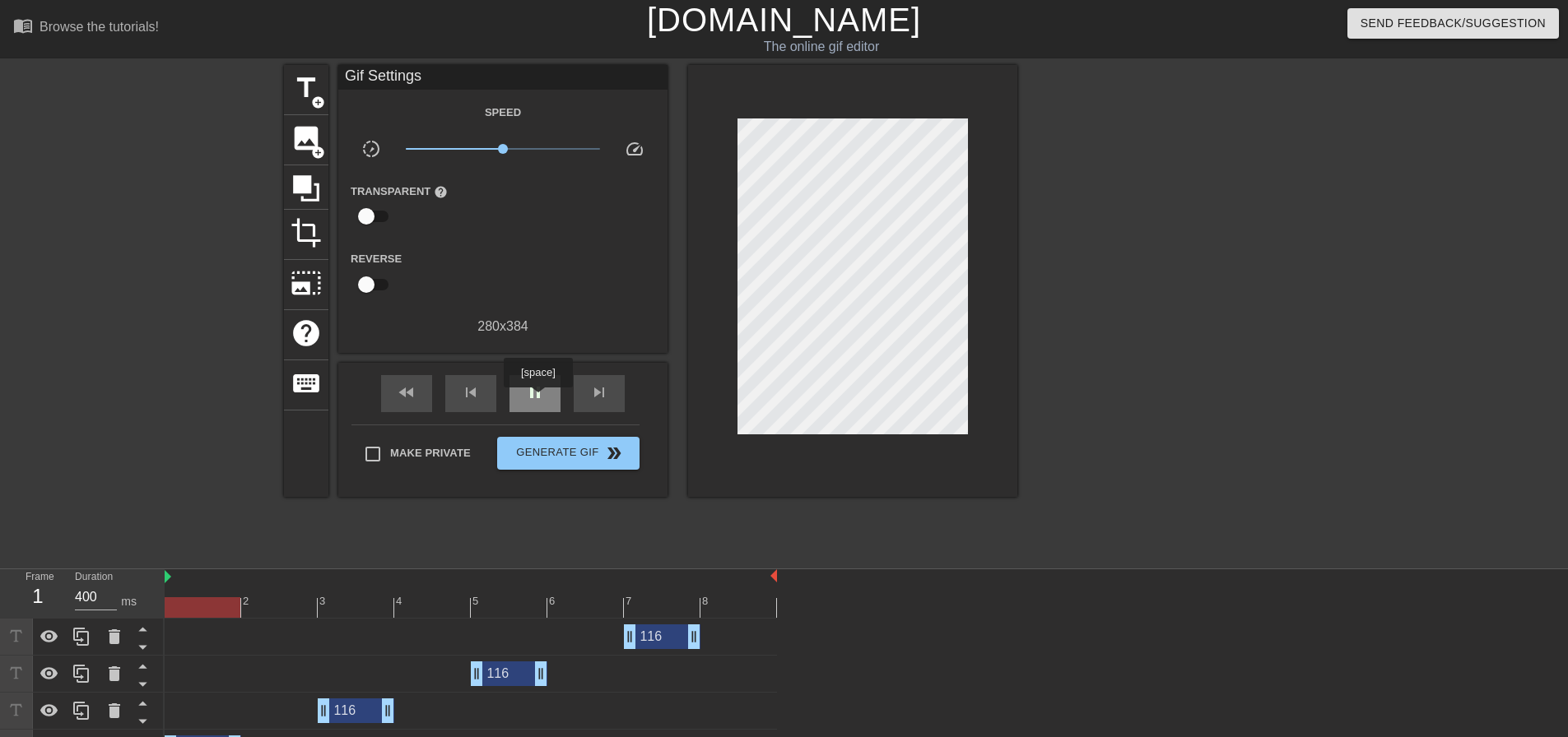 click on "pause" at bounding box center (535, 392) 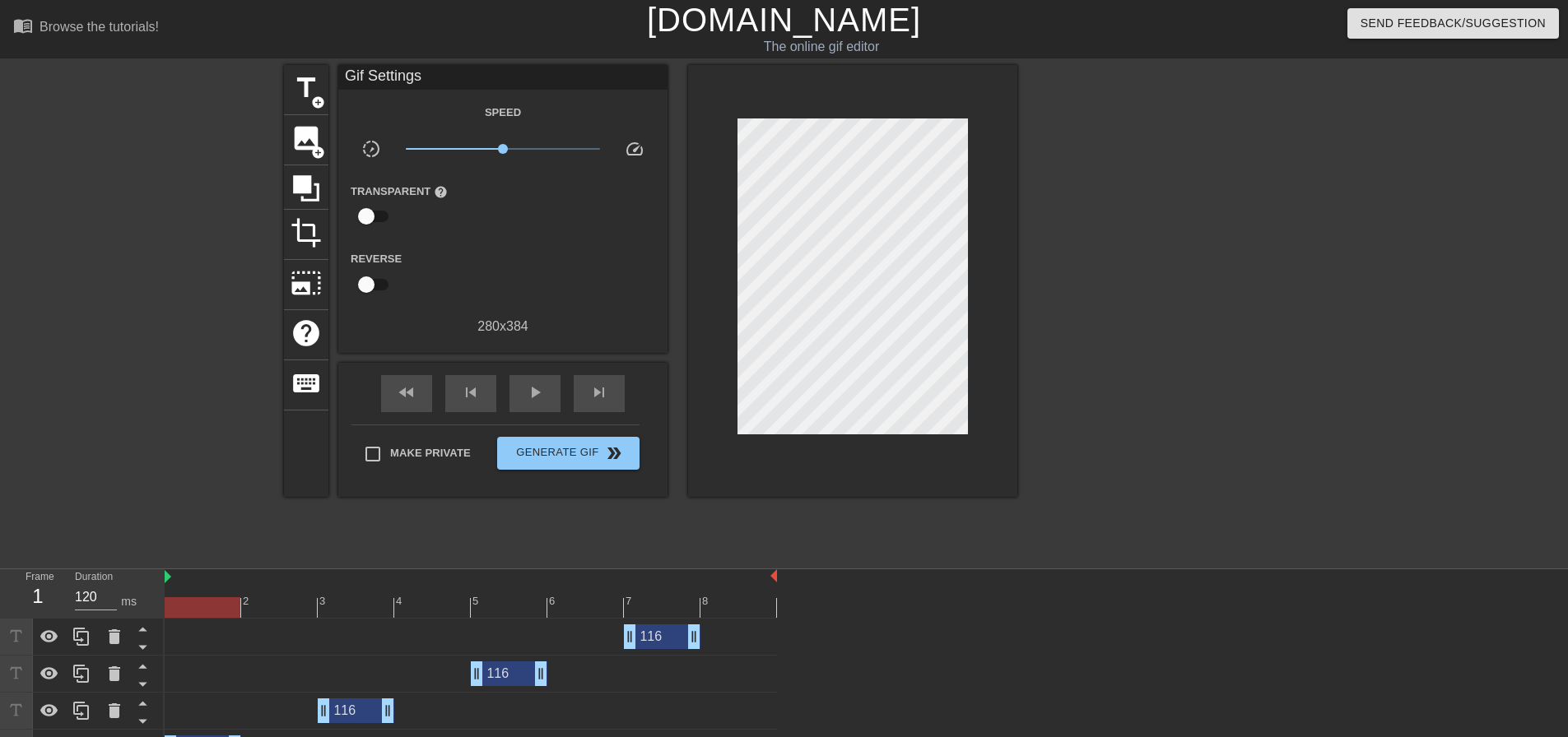 click at bounding box center (471, 607) 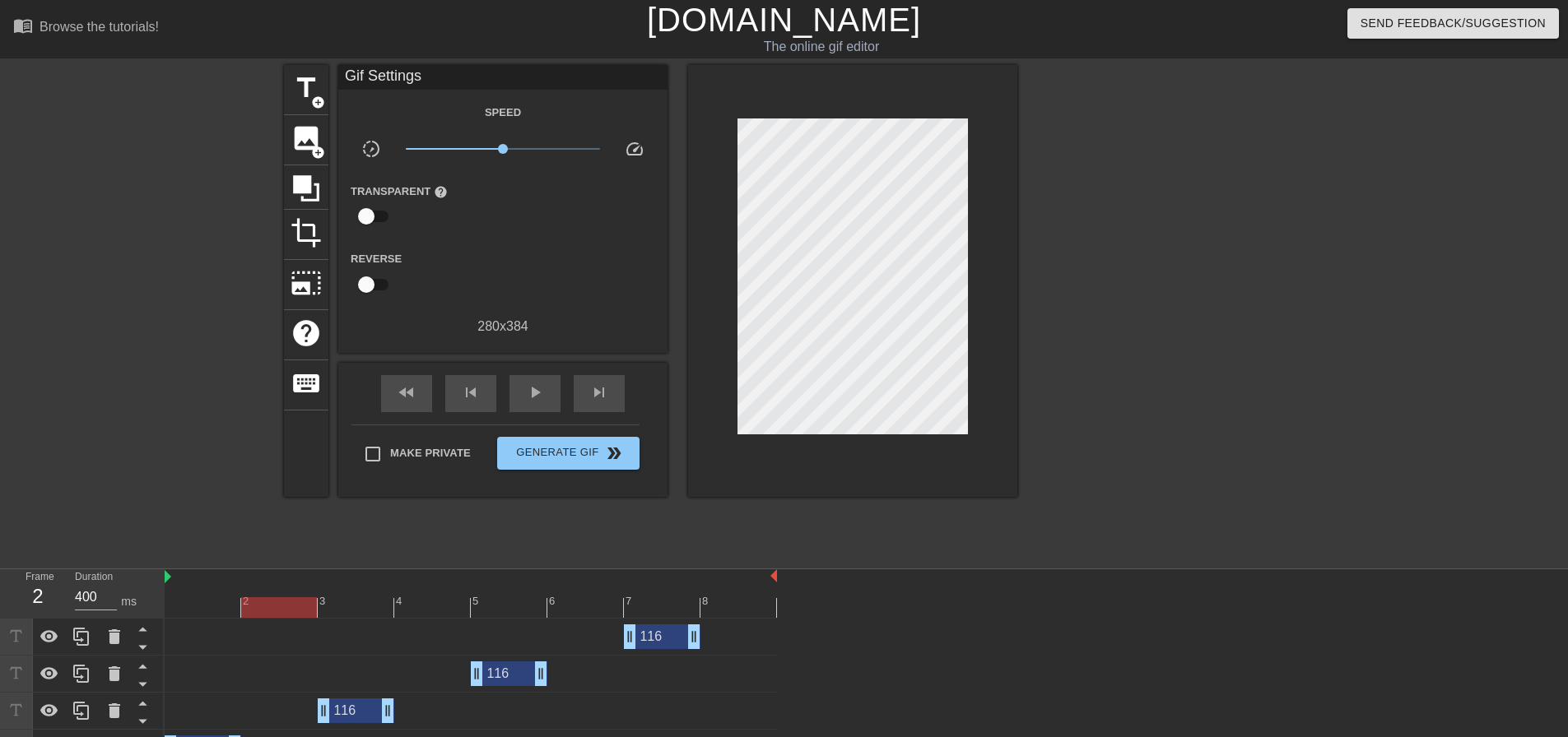 click at bounding box center (471, 607) 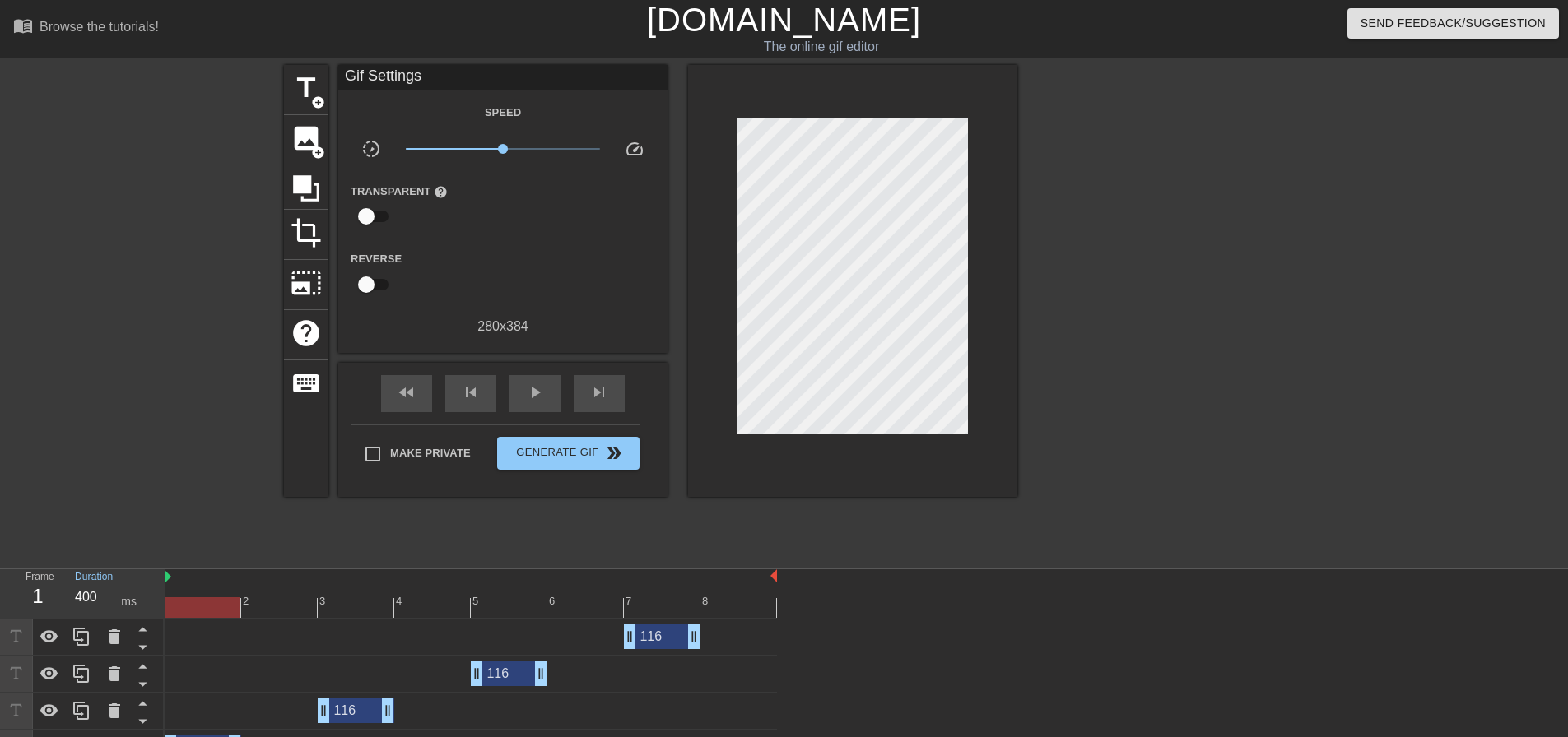 click on "400" at bounding box center (95, 597) 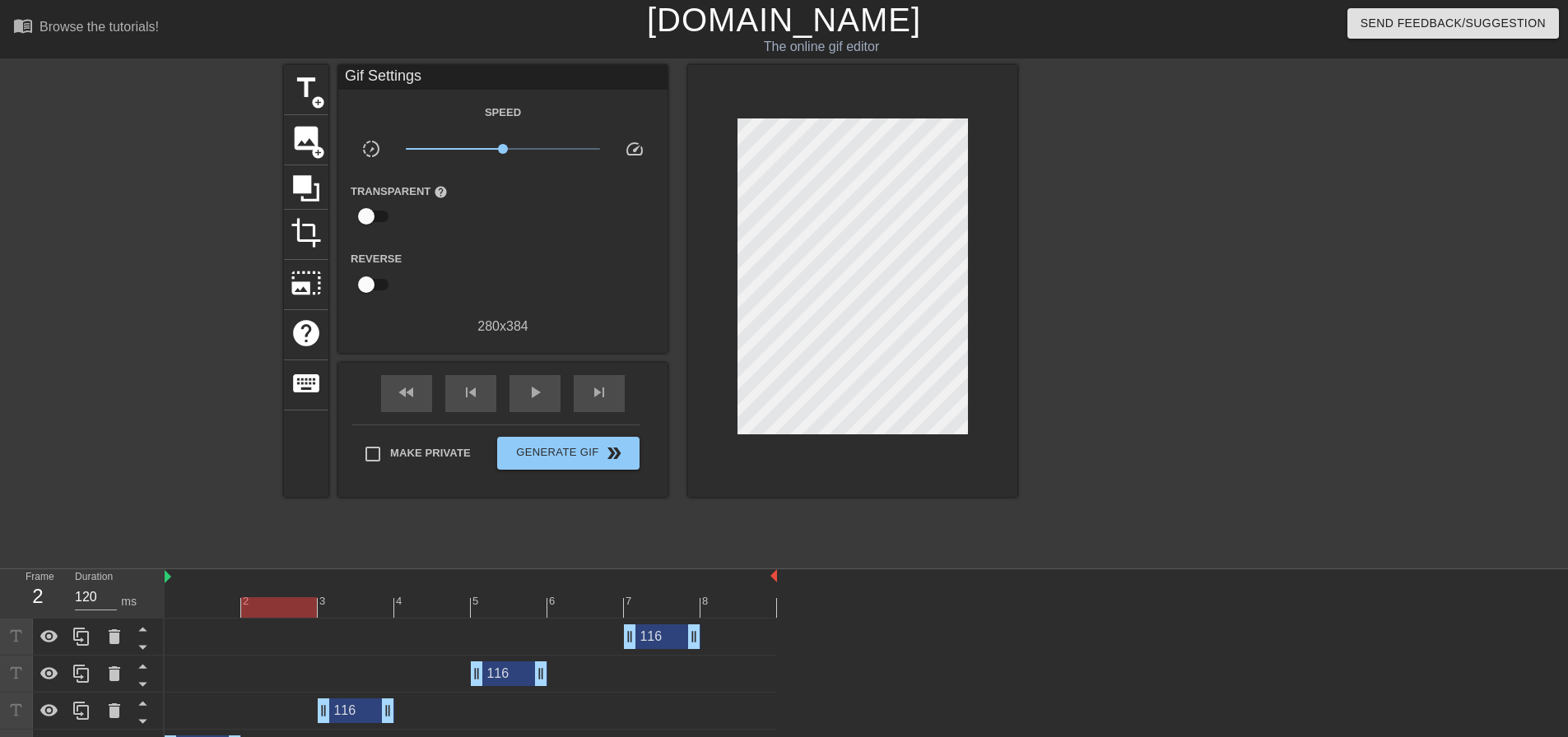 click at bounding box center [471, 607] 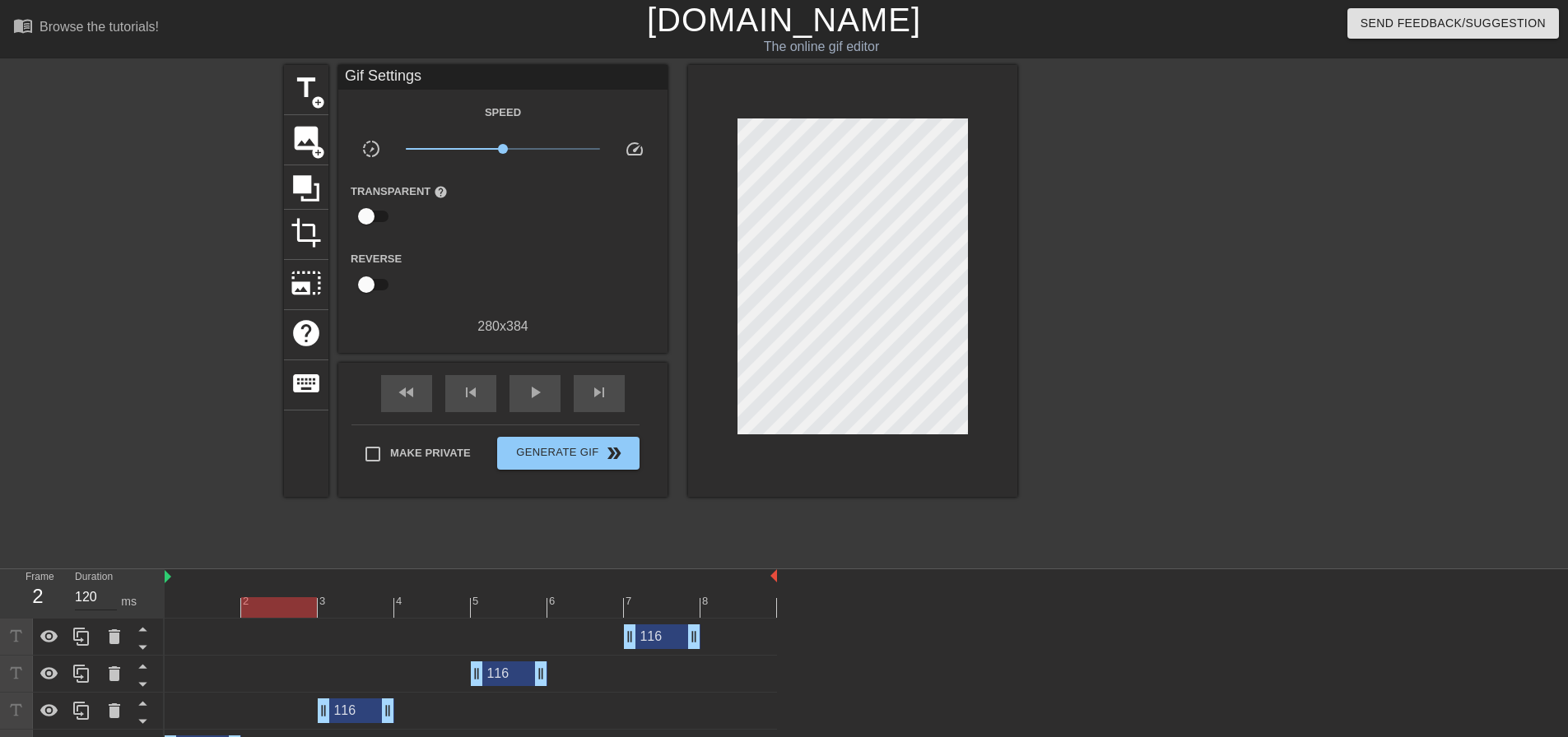 click on "120" at bounding box center (95, 597) 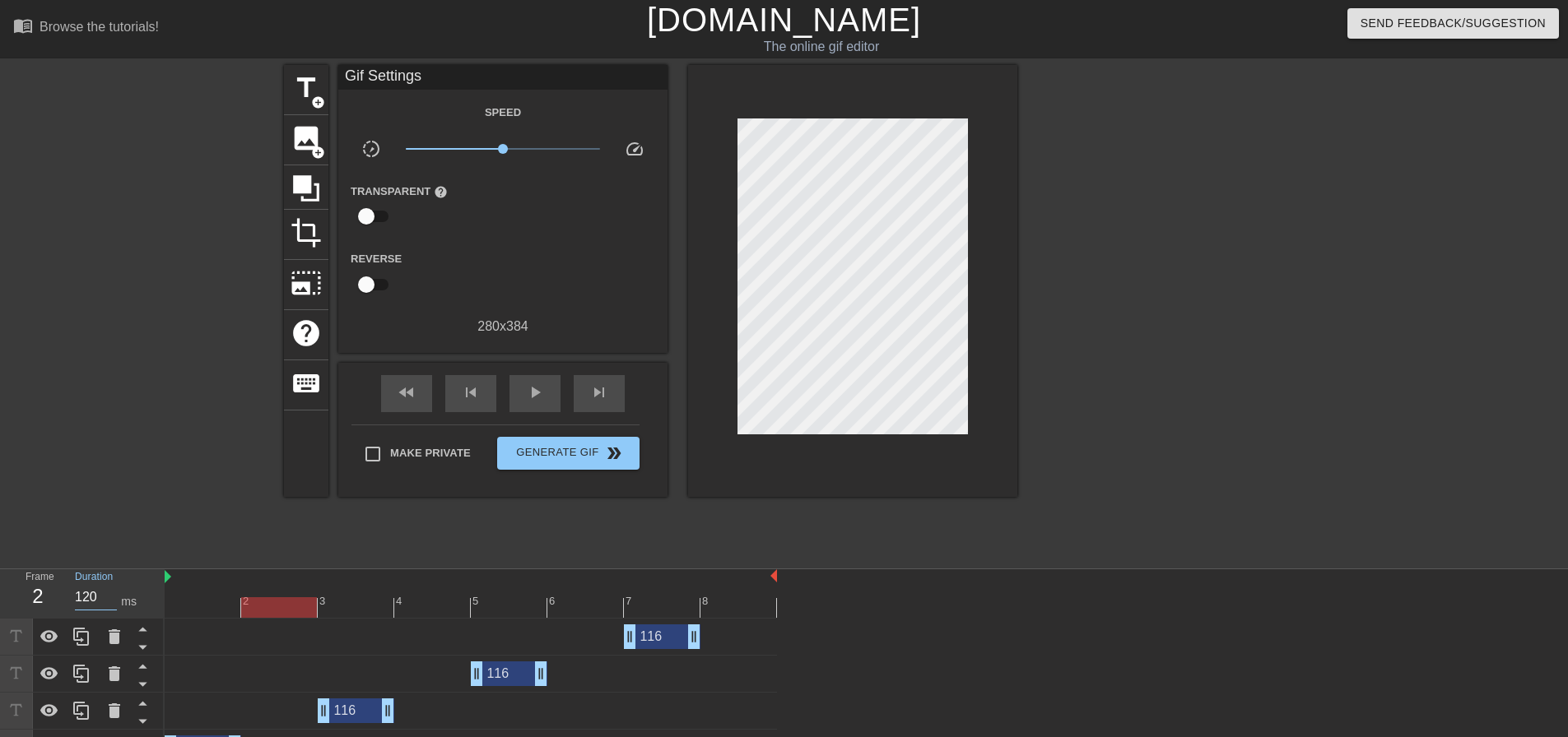 click on "120" at bounding box center (95, 597) 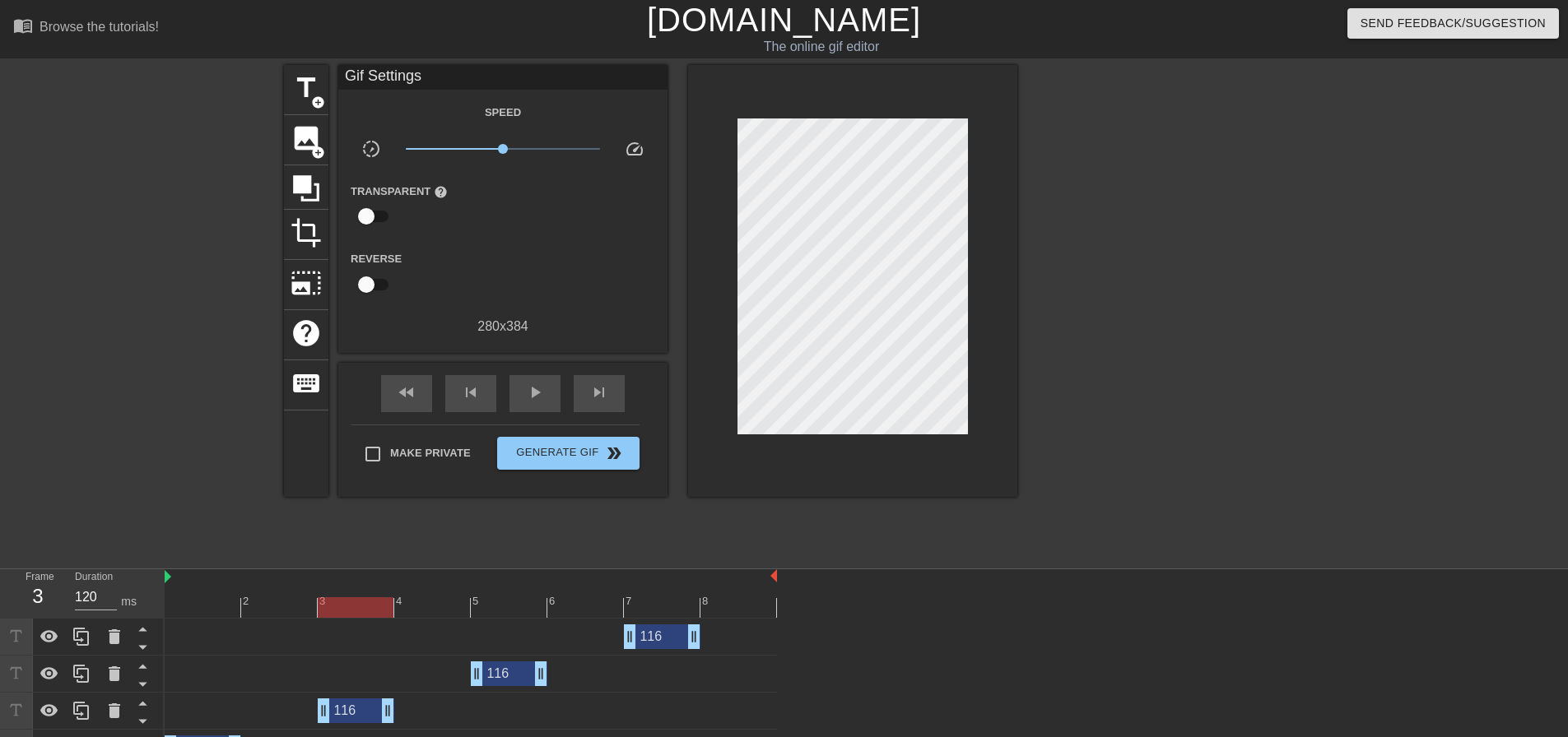 click on "3" at bounding box center (356, 596) 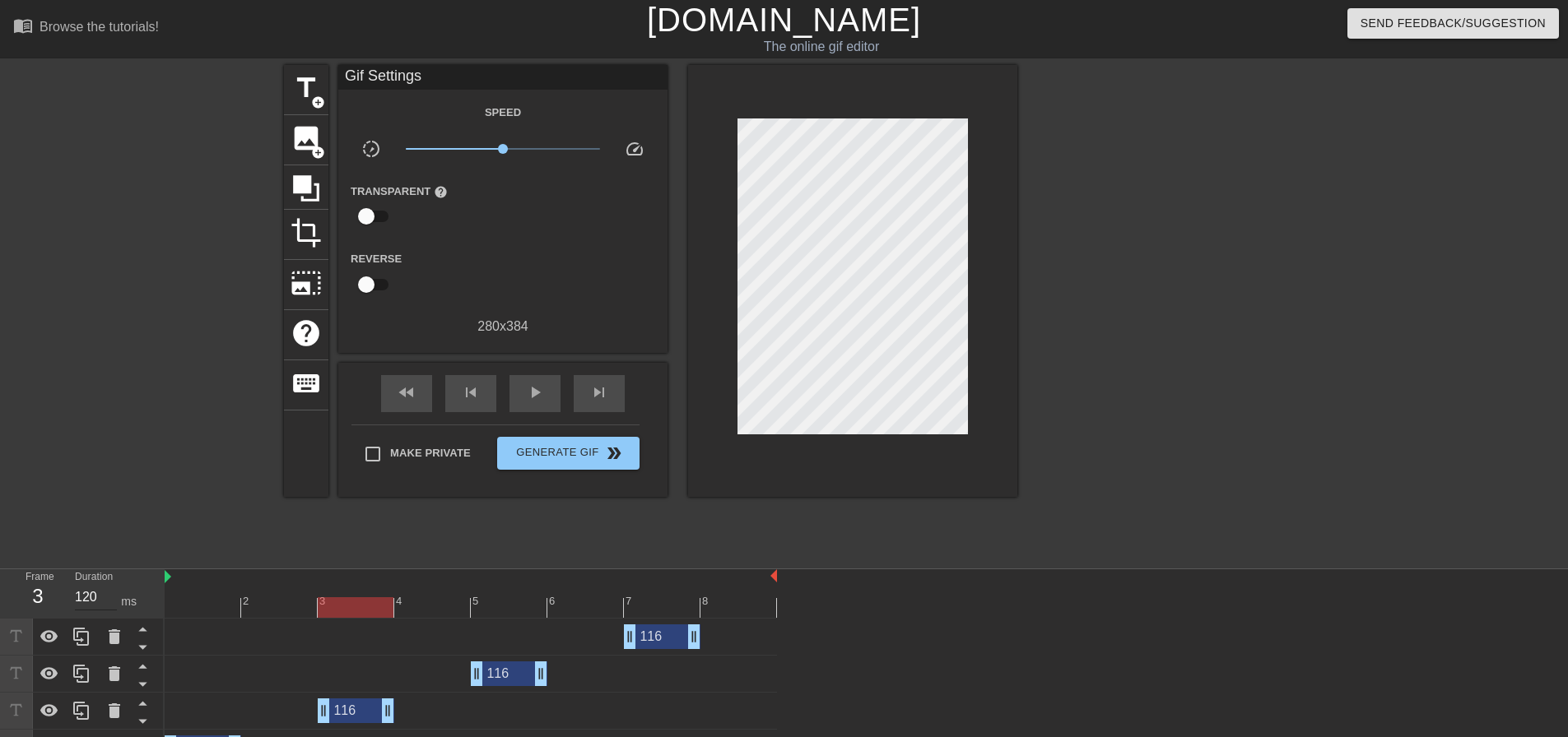 click on "120" at bounding box center [95, 597] 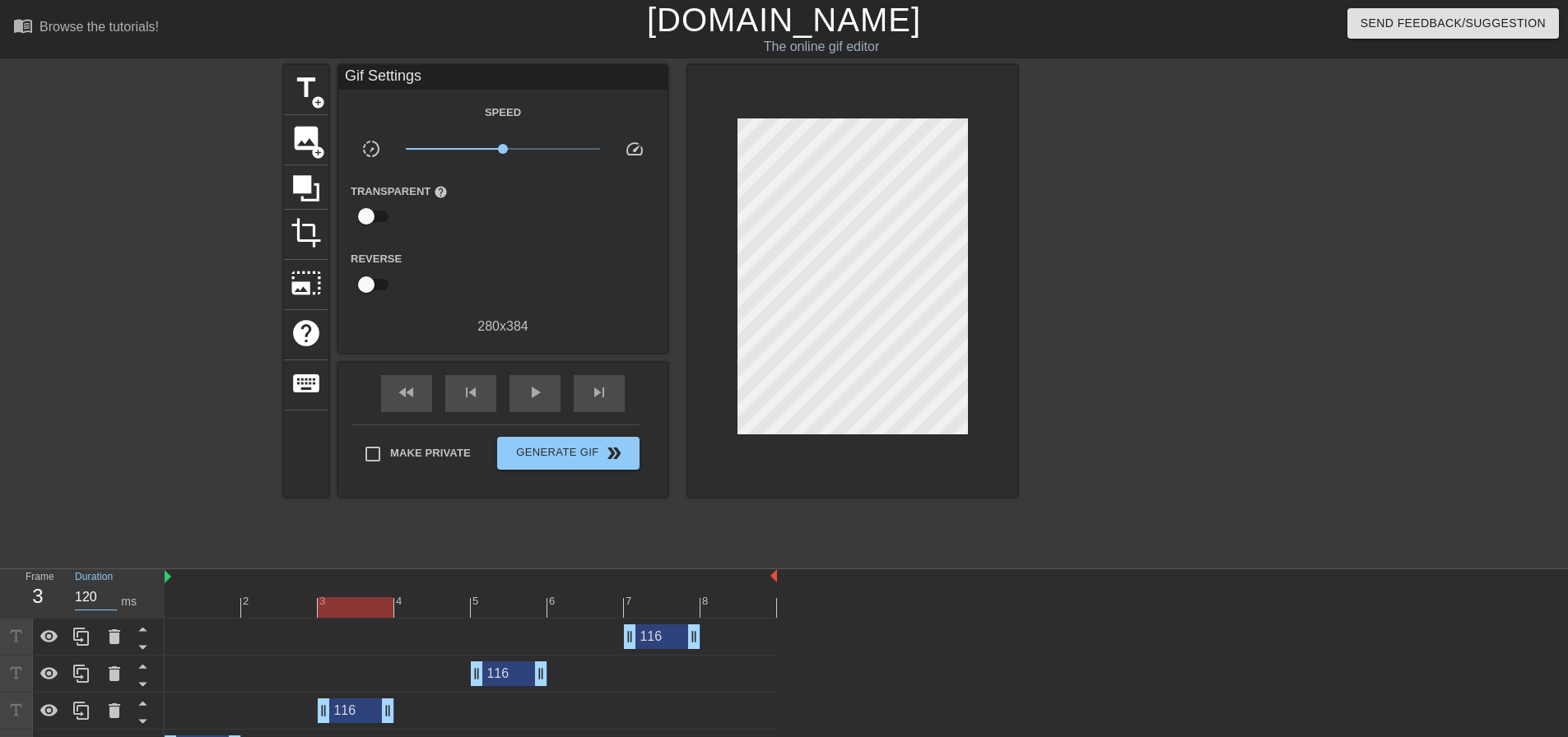 click on "120" at bounding box center [95, 597] 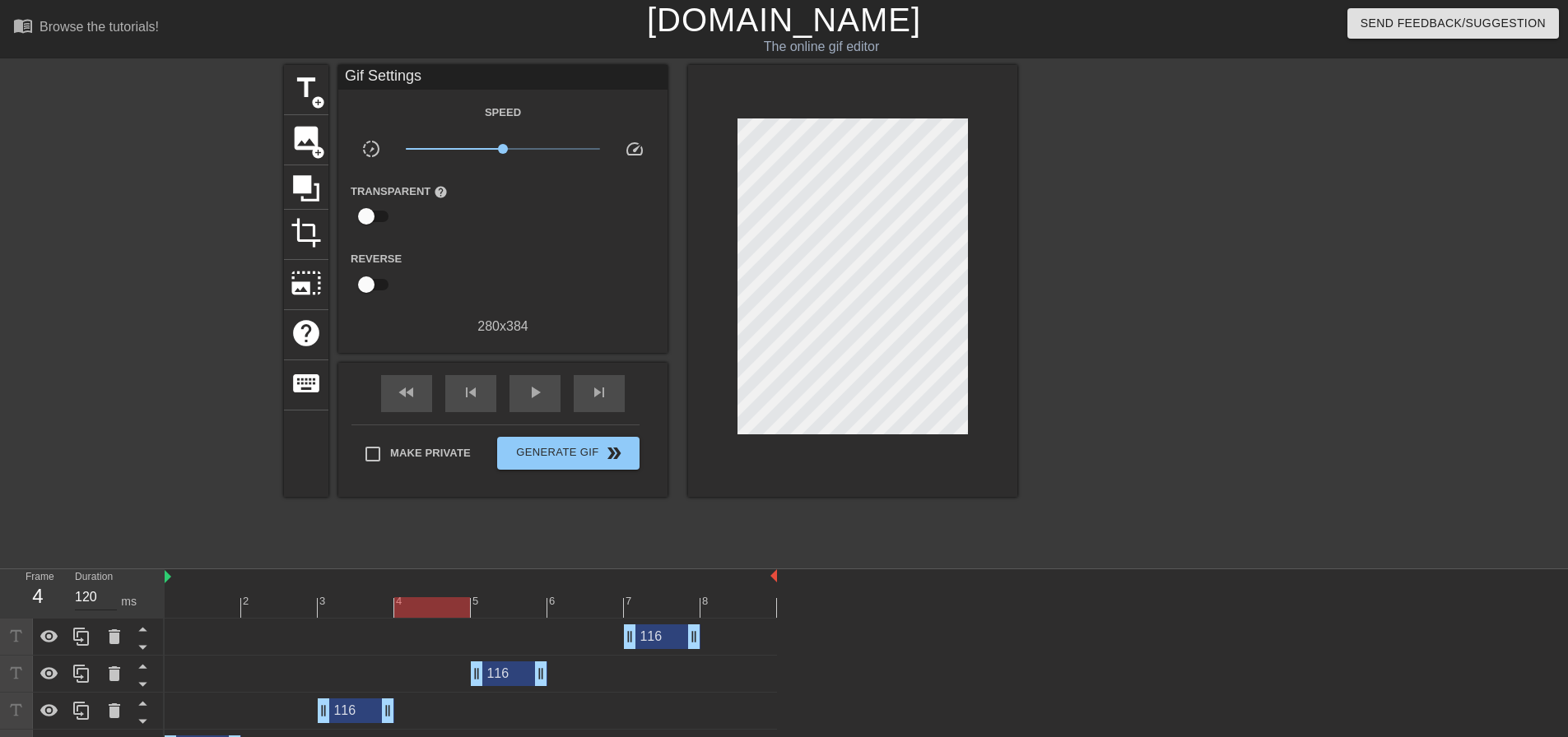 click on "120" at bounding box center (95, 597) 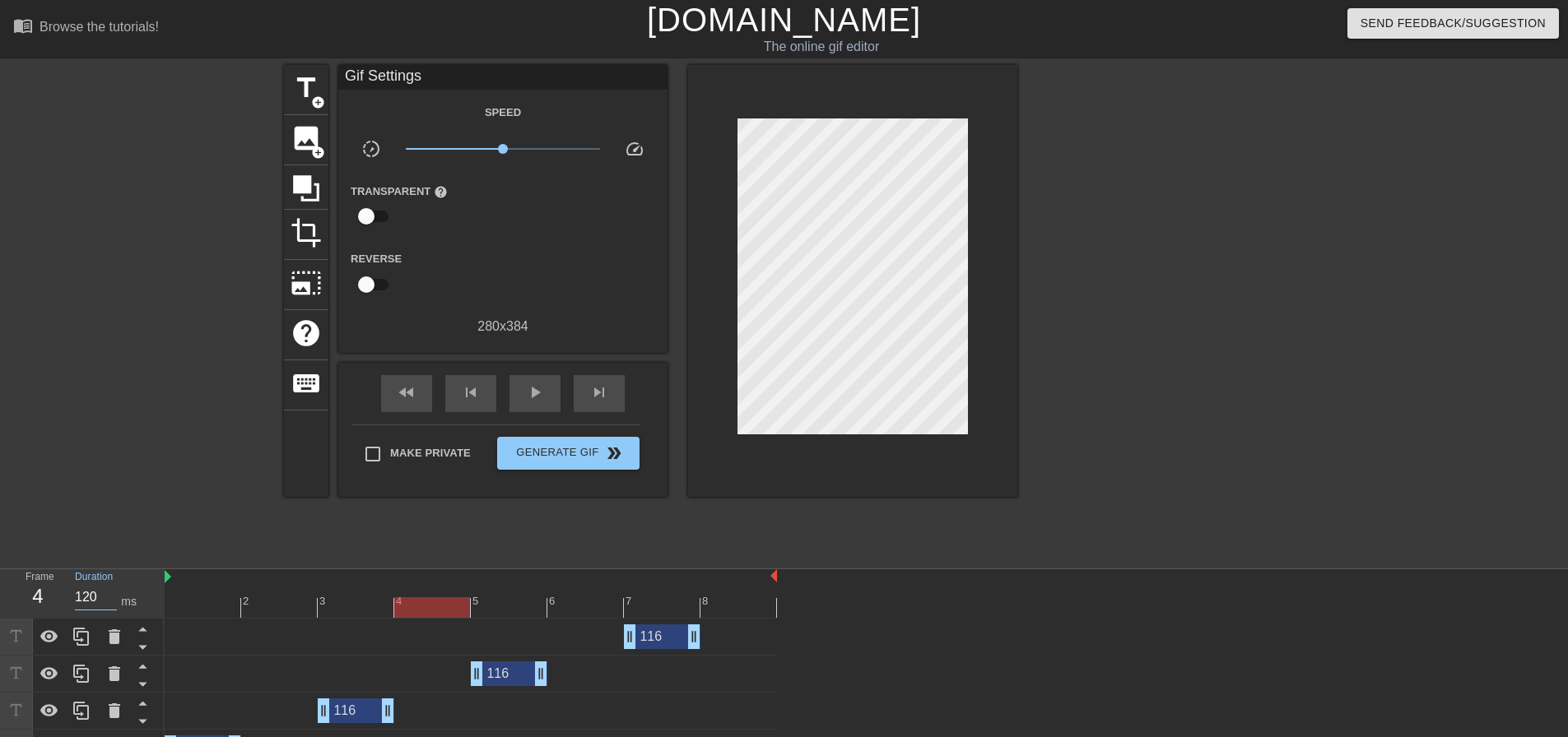 click on "120" at bounding box center (95, 597) 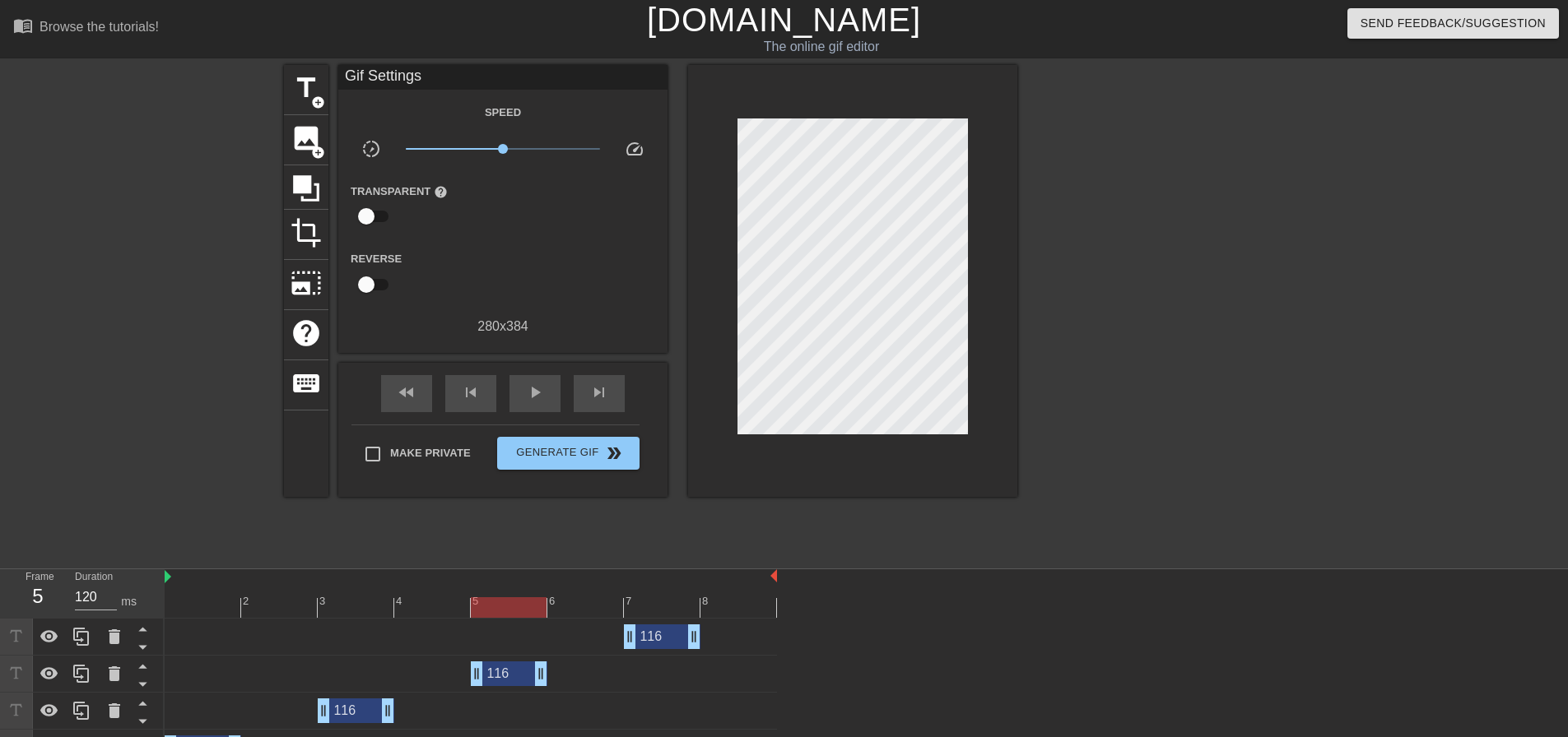 click at bounding box center (471, 607) 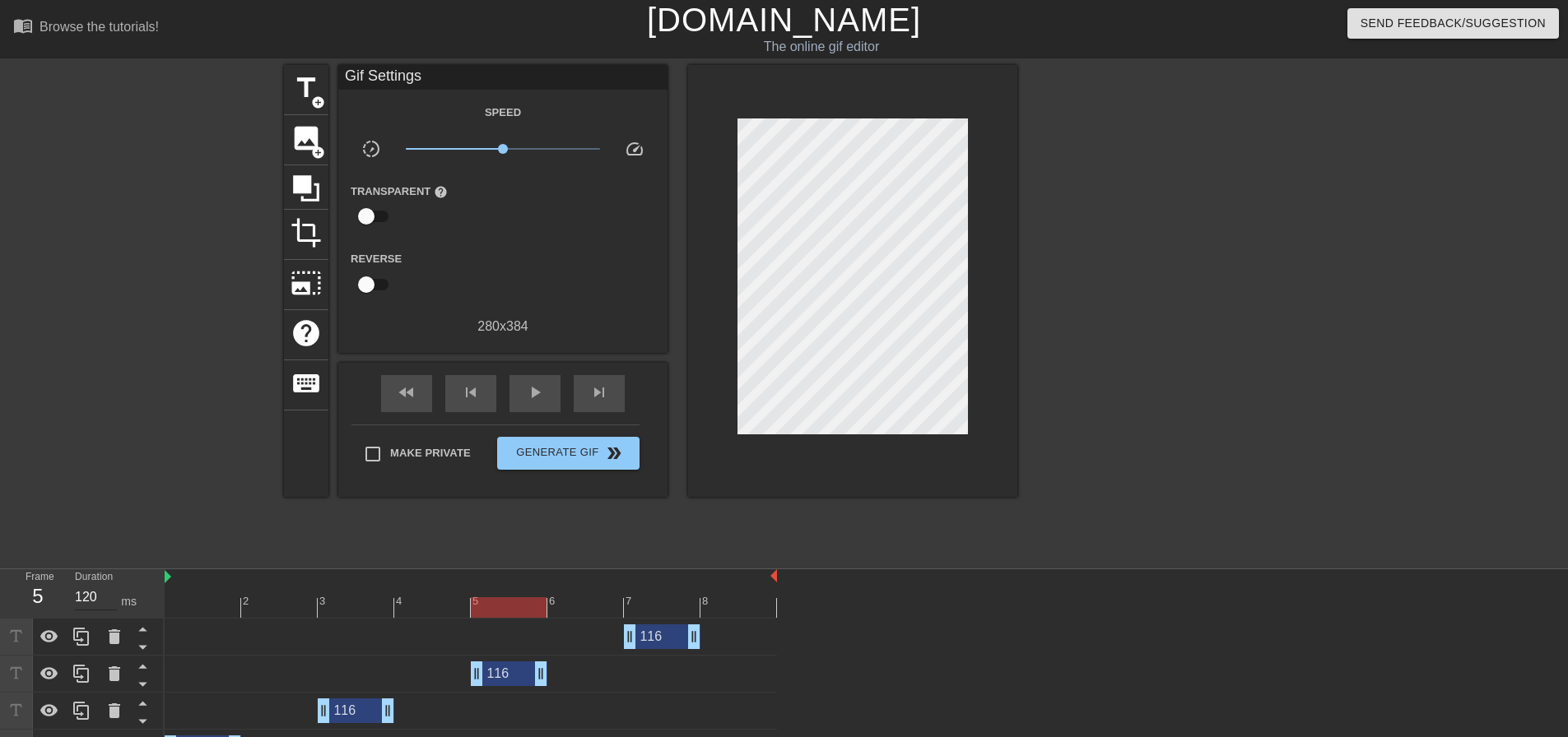 click on "120" at bounding box center (95, 597) 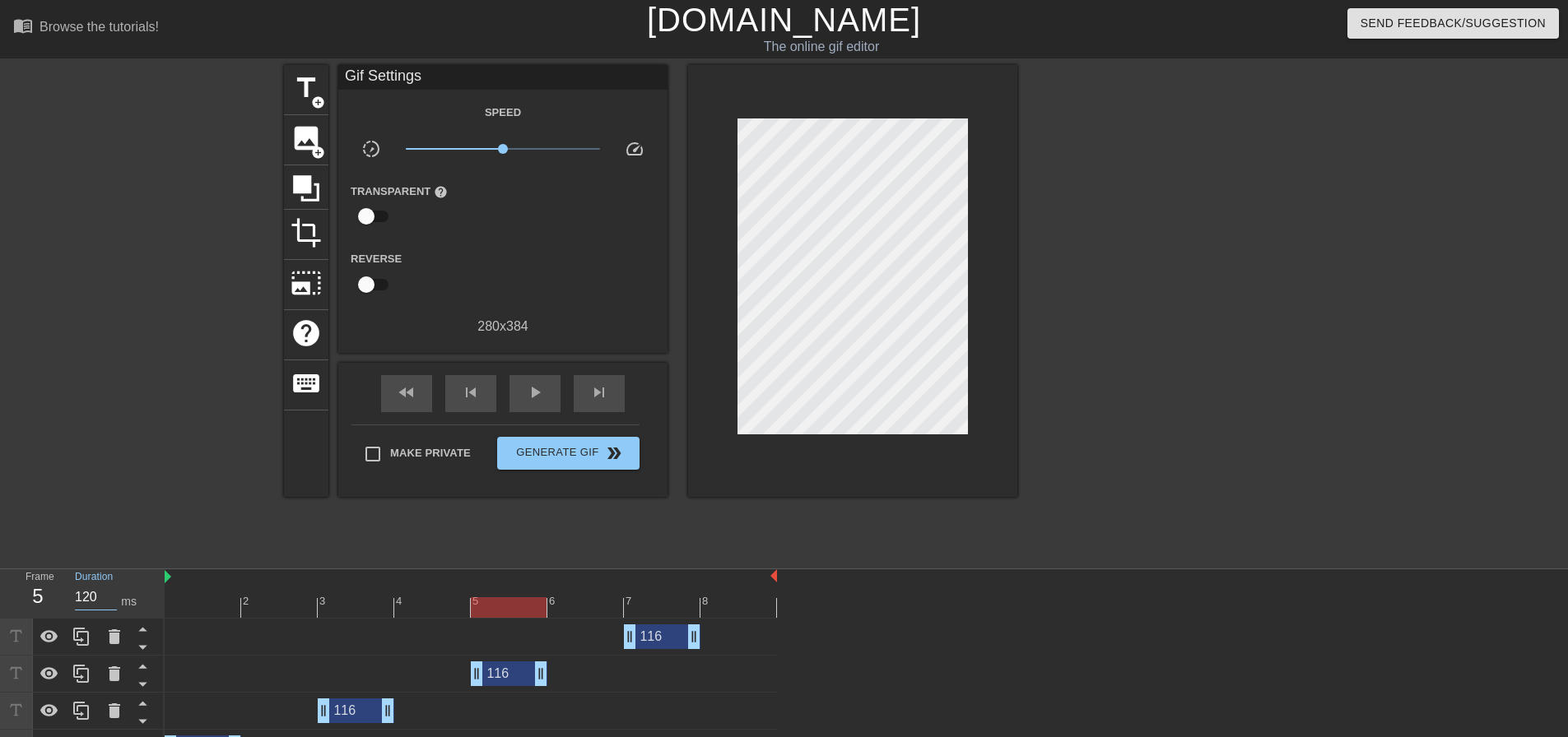 click on "120" at bounding box center (95, 597) 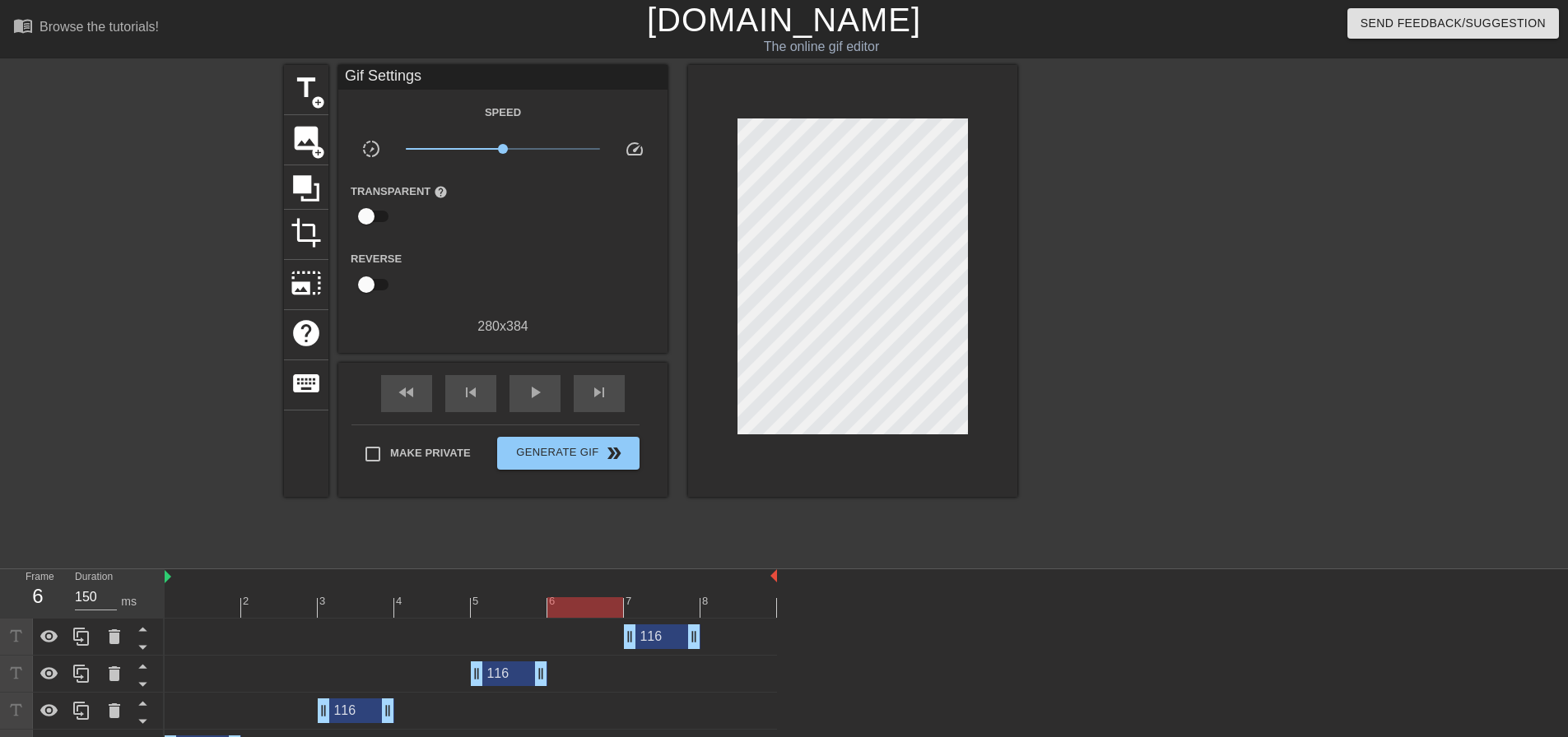 click at bounding box center (471, 607) 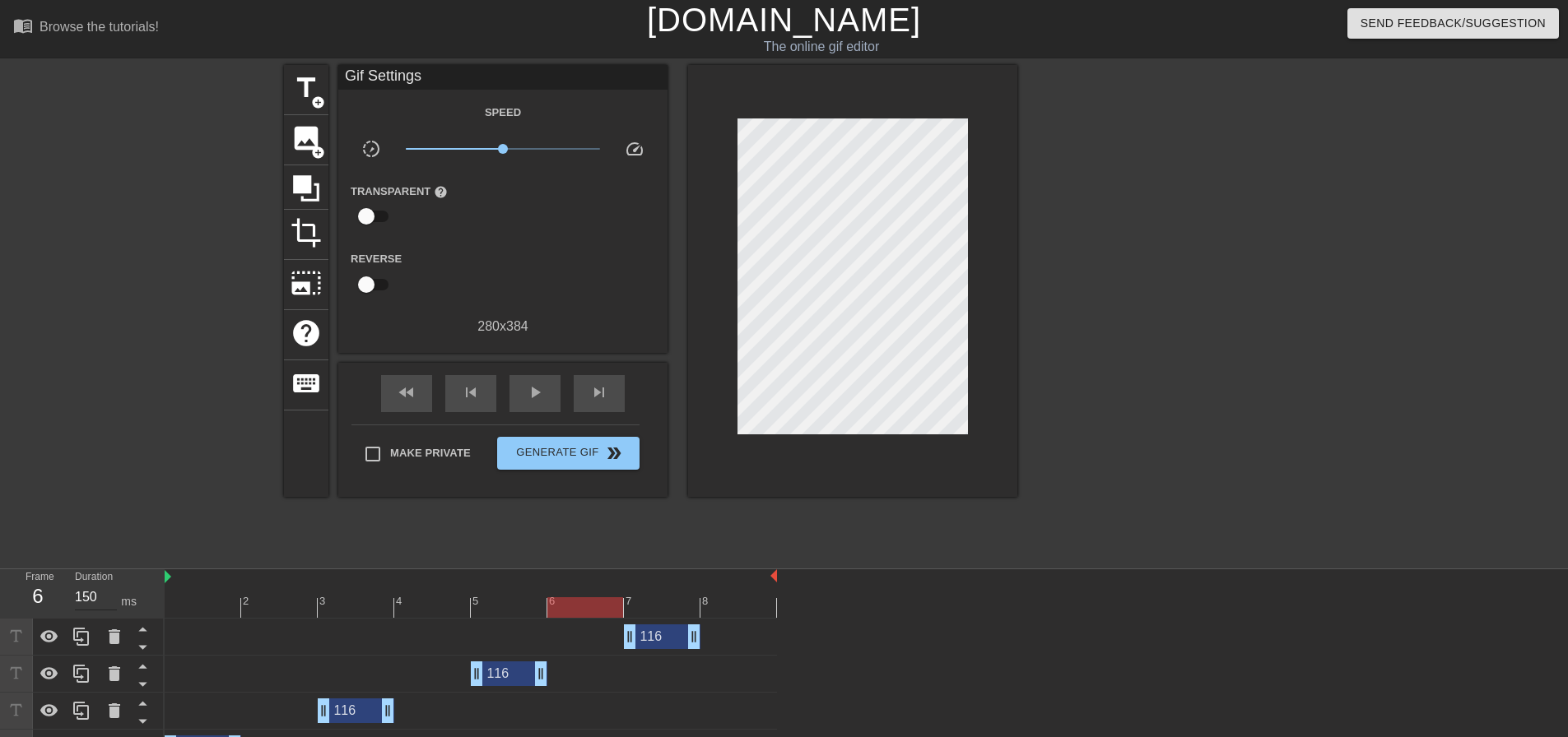 click on "150" at bounding box center [95, 597] 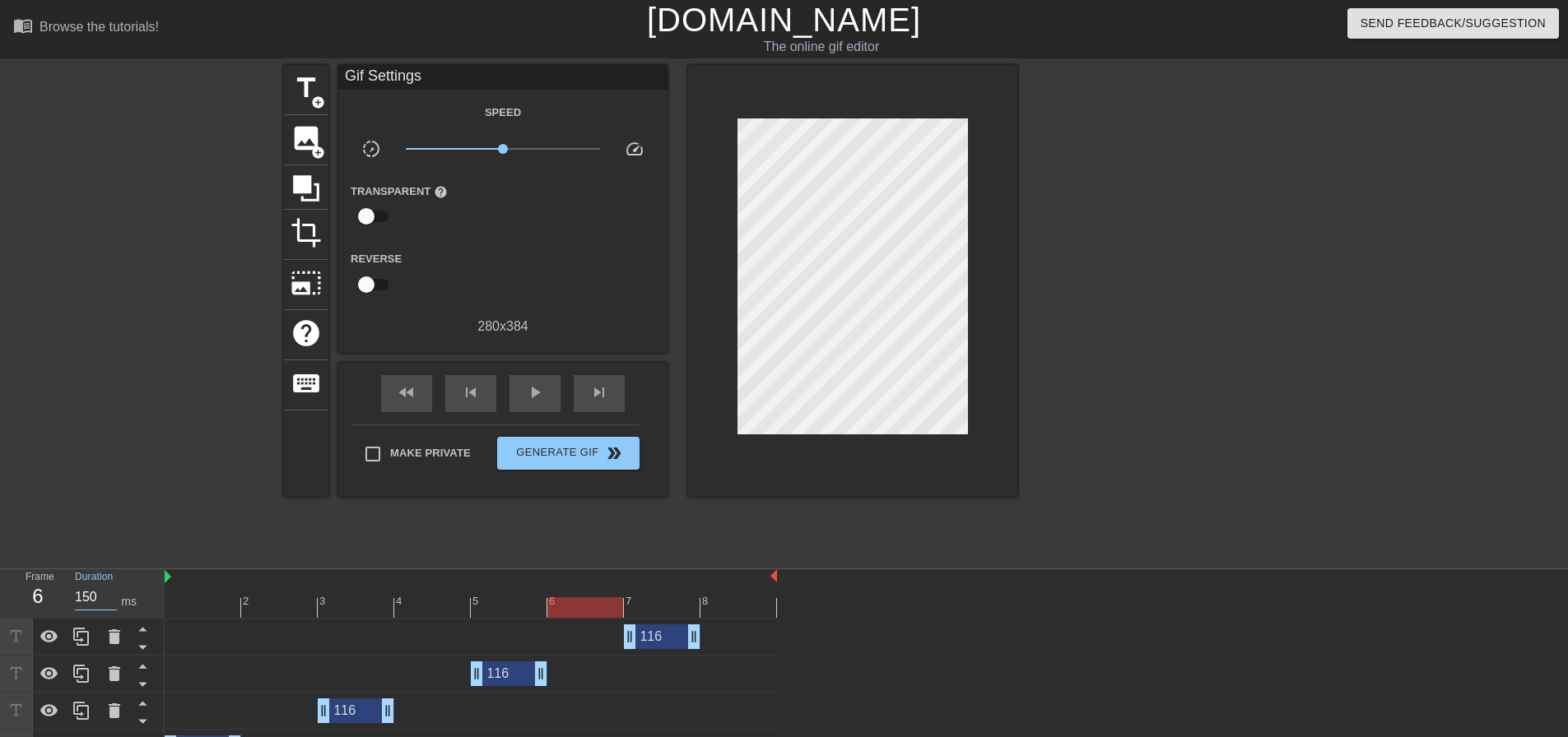 click on "150" at bounding box center (95, 597) 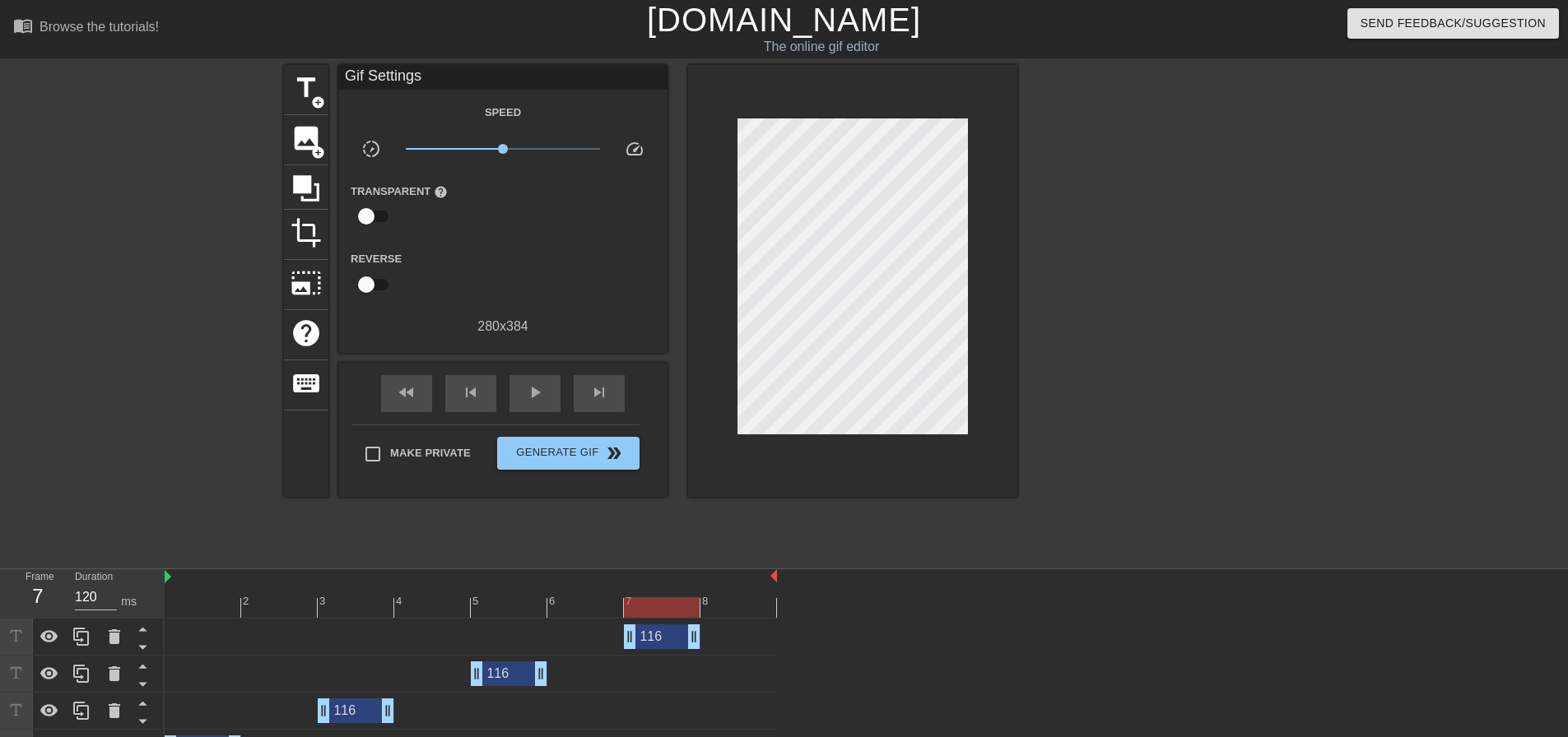 click at bounding box center (471, 607) 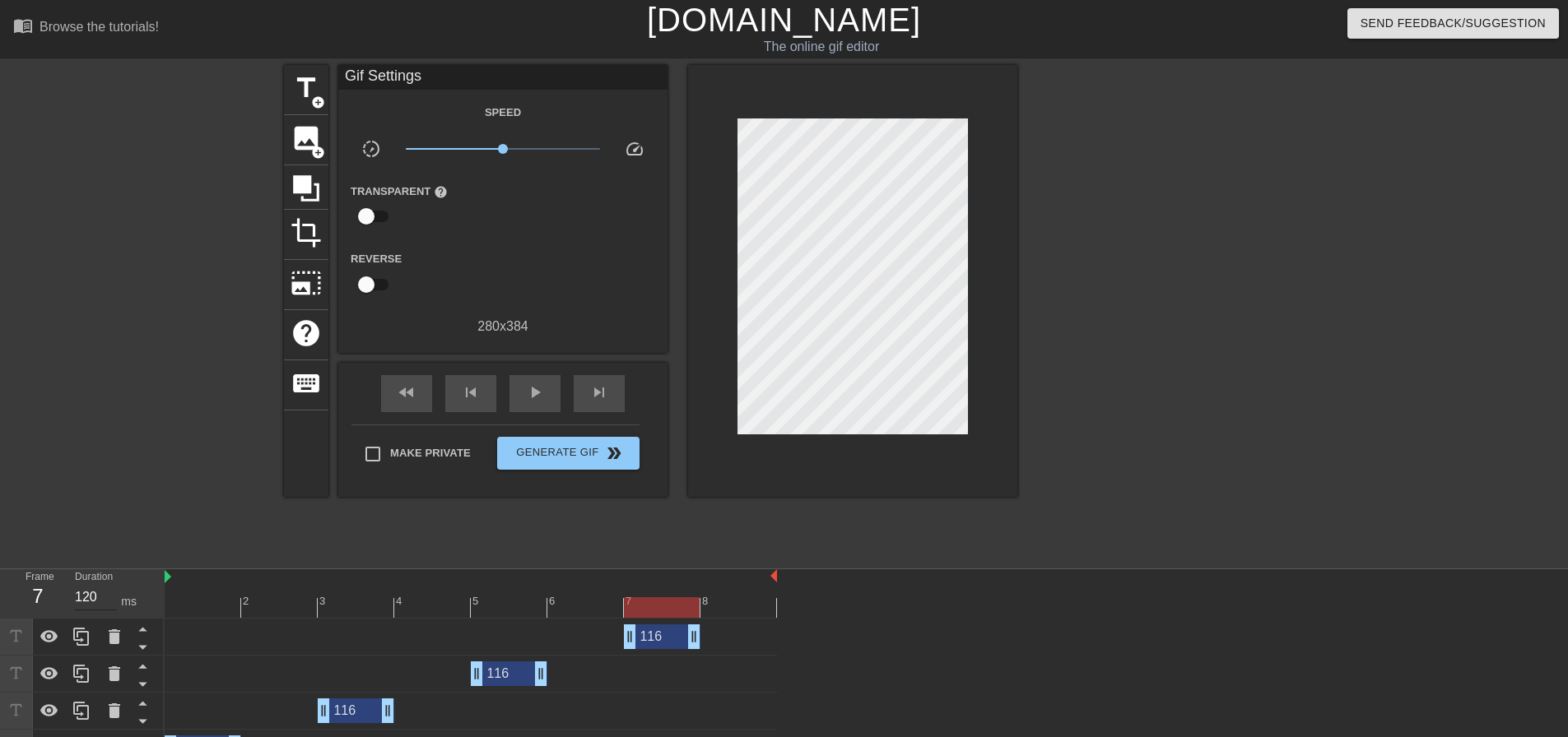 click on "120" at bounding box center (95, 597) 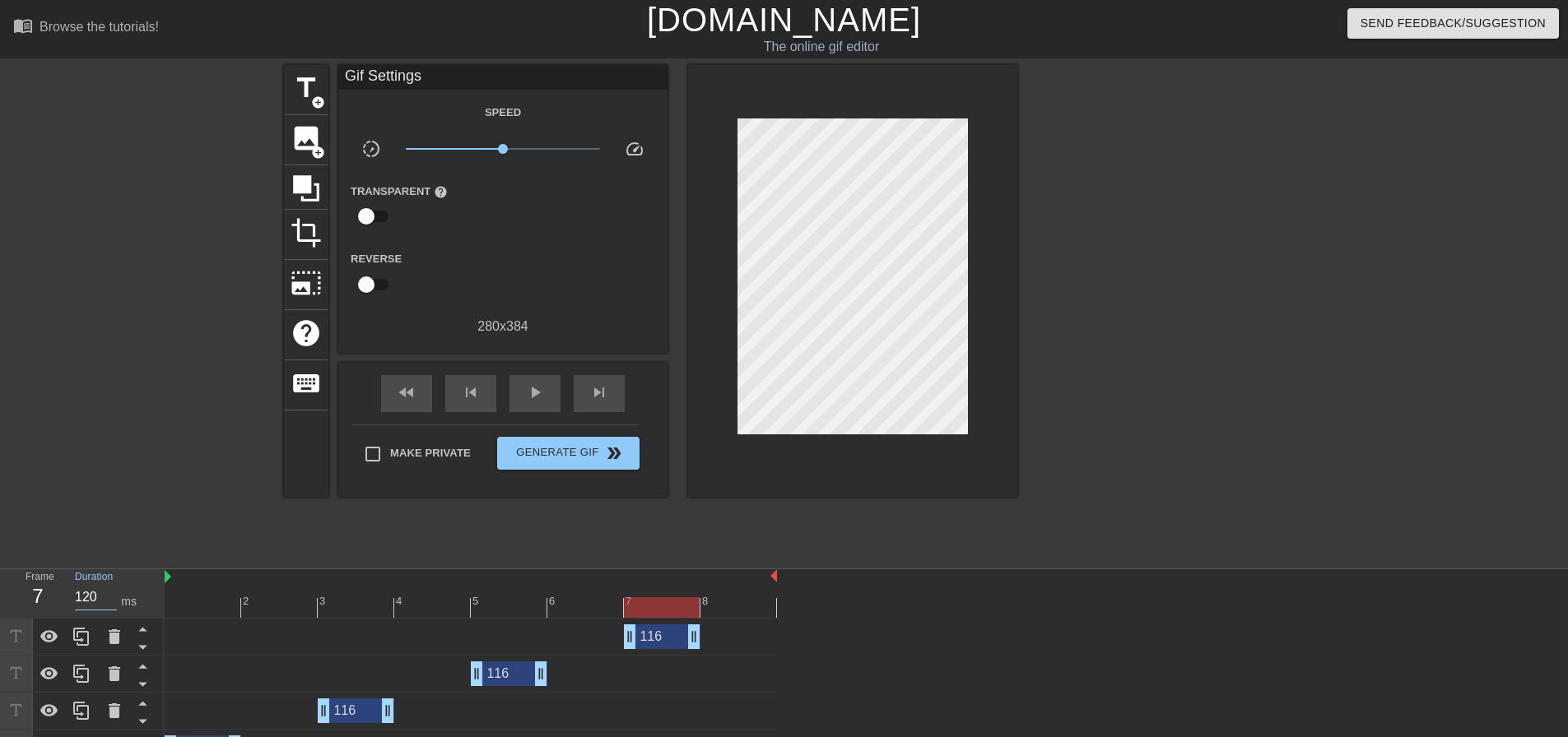 click on "120" at bounding box center [95, 597] 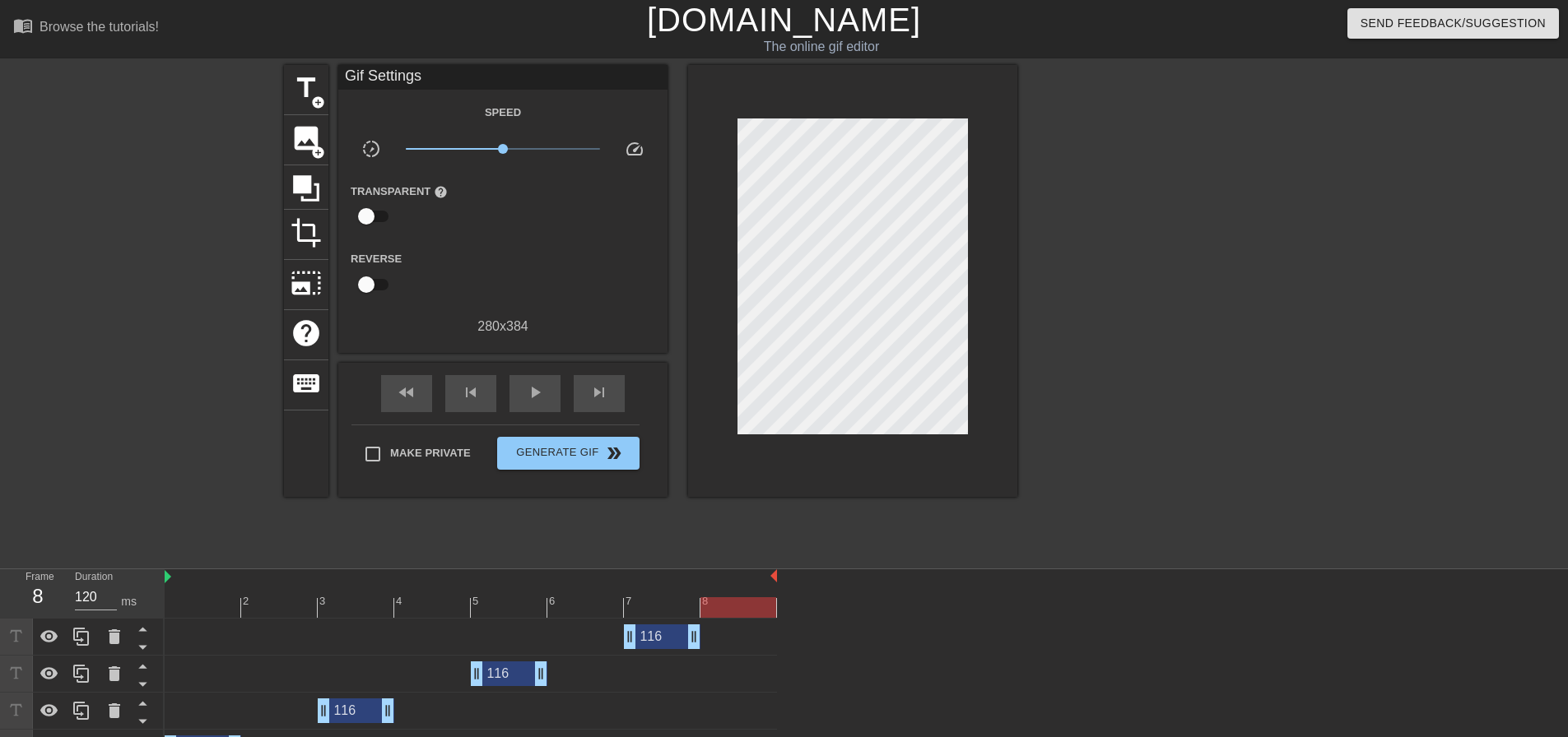 click at bounding box center [471, 607] 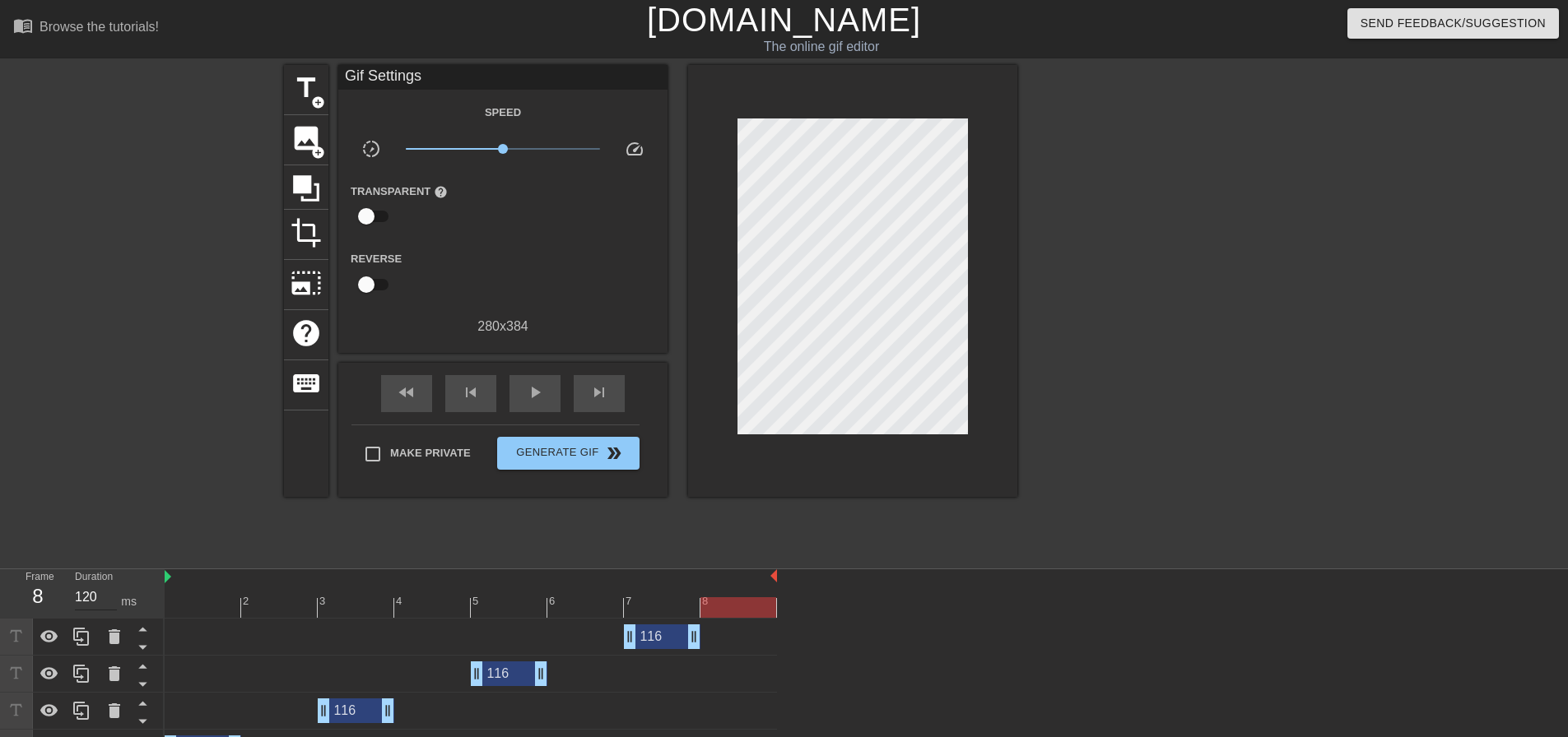 click on "120" at bounding box center [95, 597] 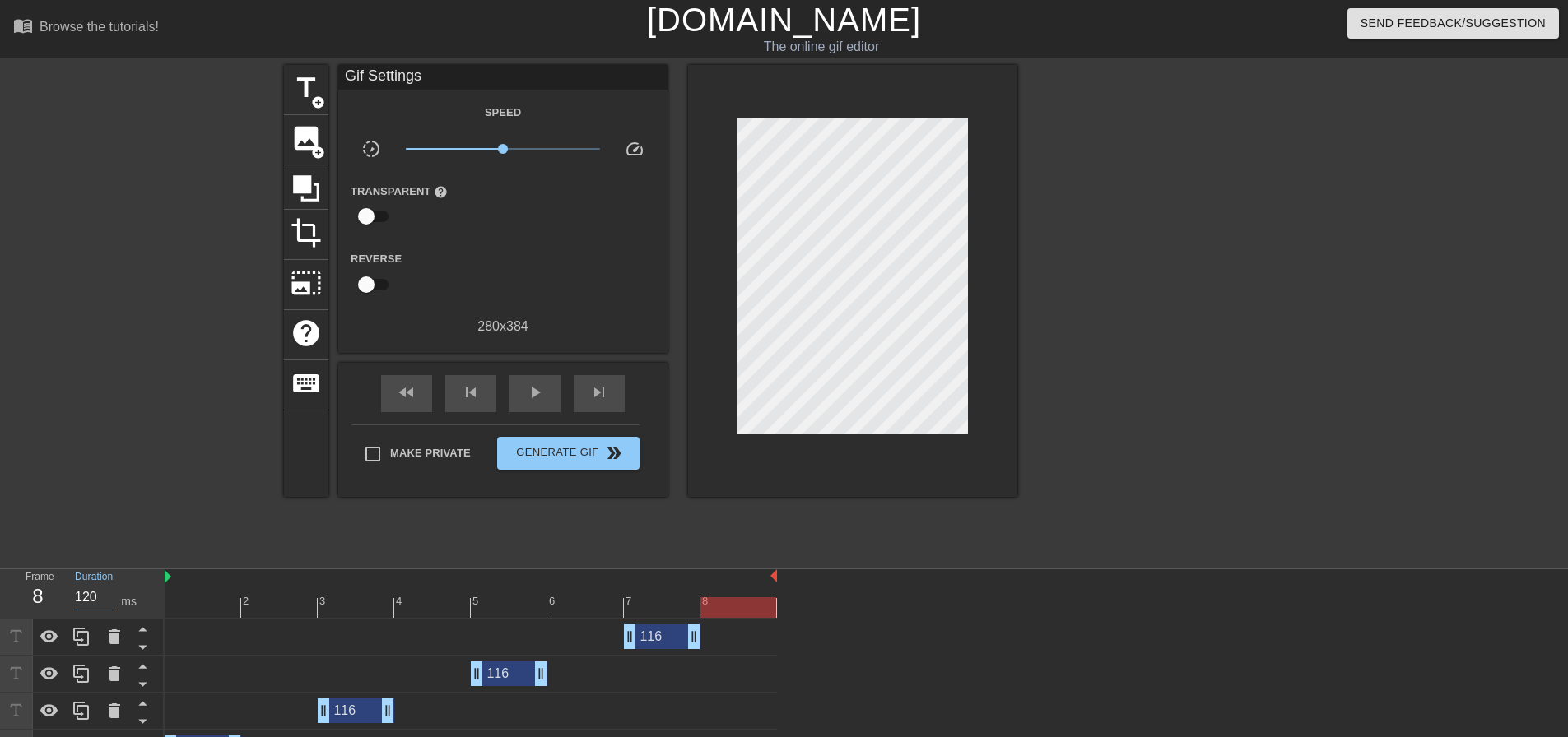 click on "120" at bounding box center [95, 597] 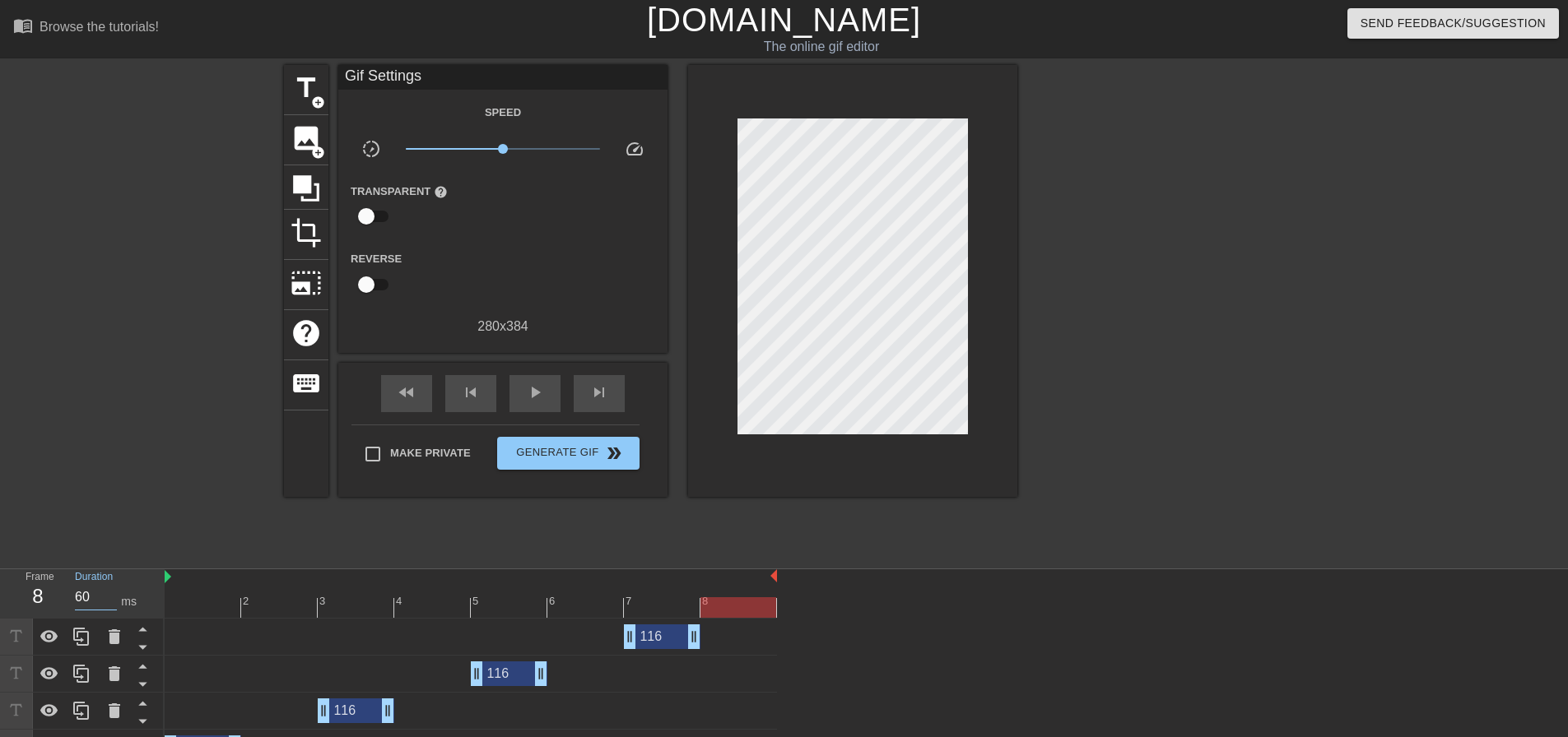 type on "60" 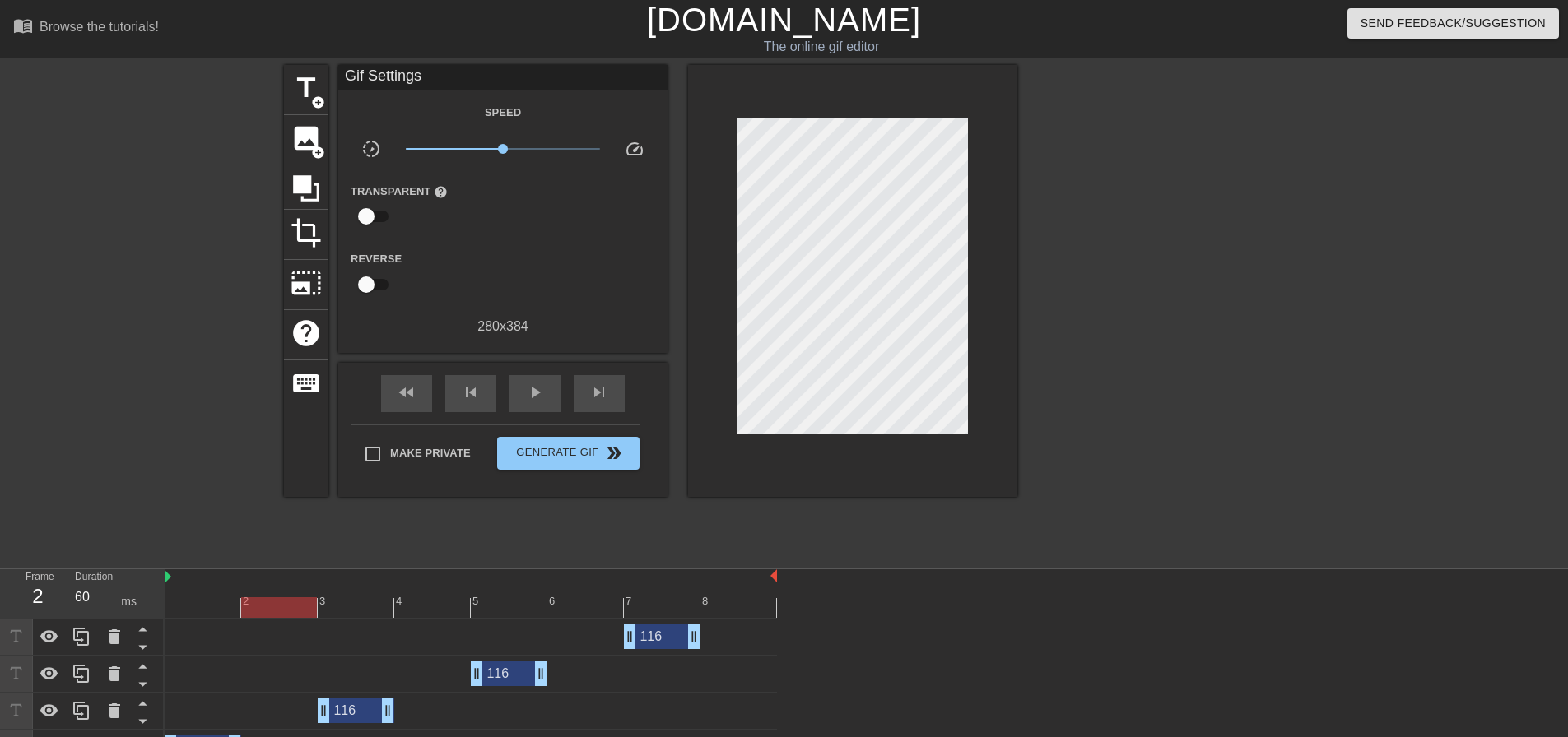 click at bounding box center (471, 607) 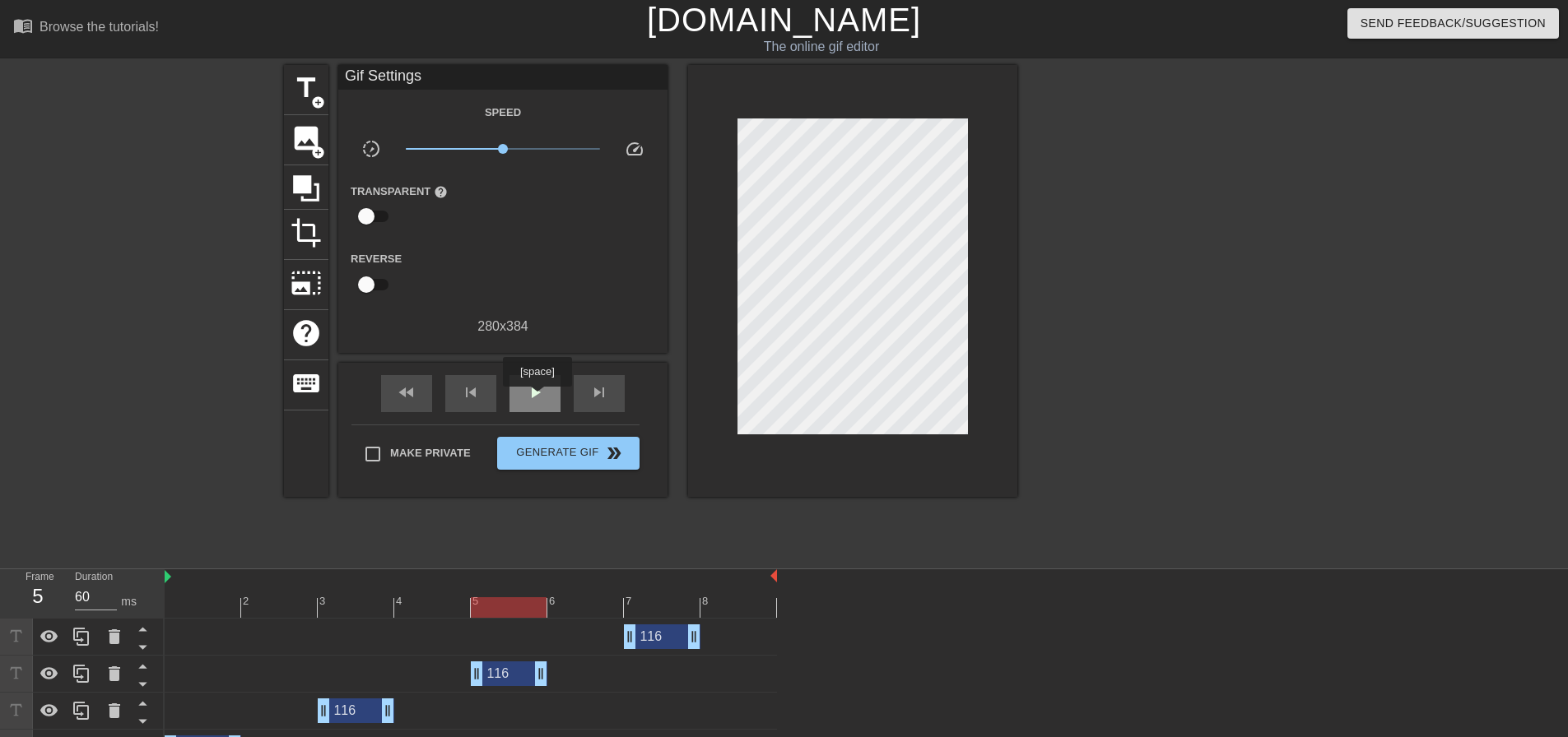 click on "play_arrow" at bounding box center (535, 392) 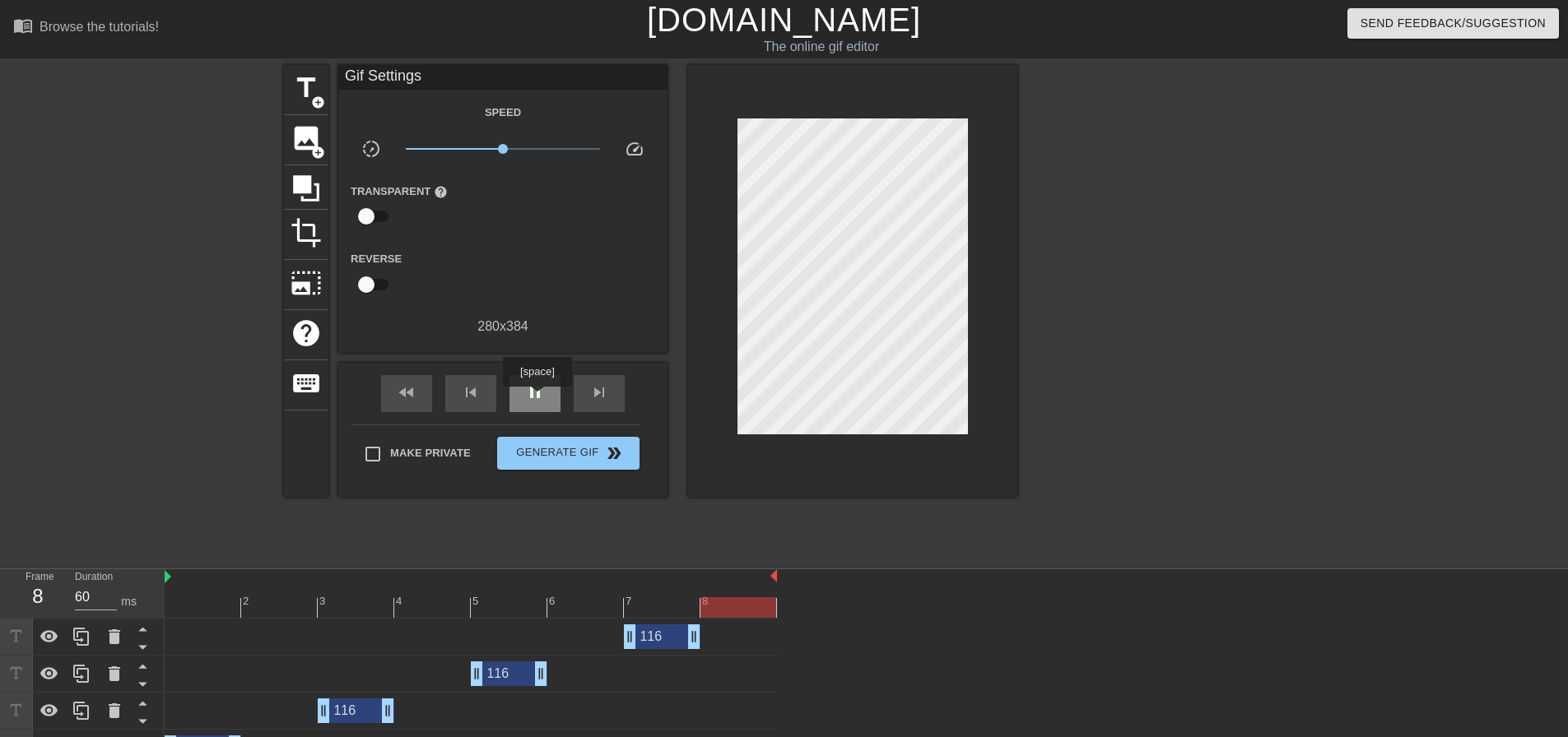 click on "pause" at bounding box center (535, 392) 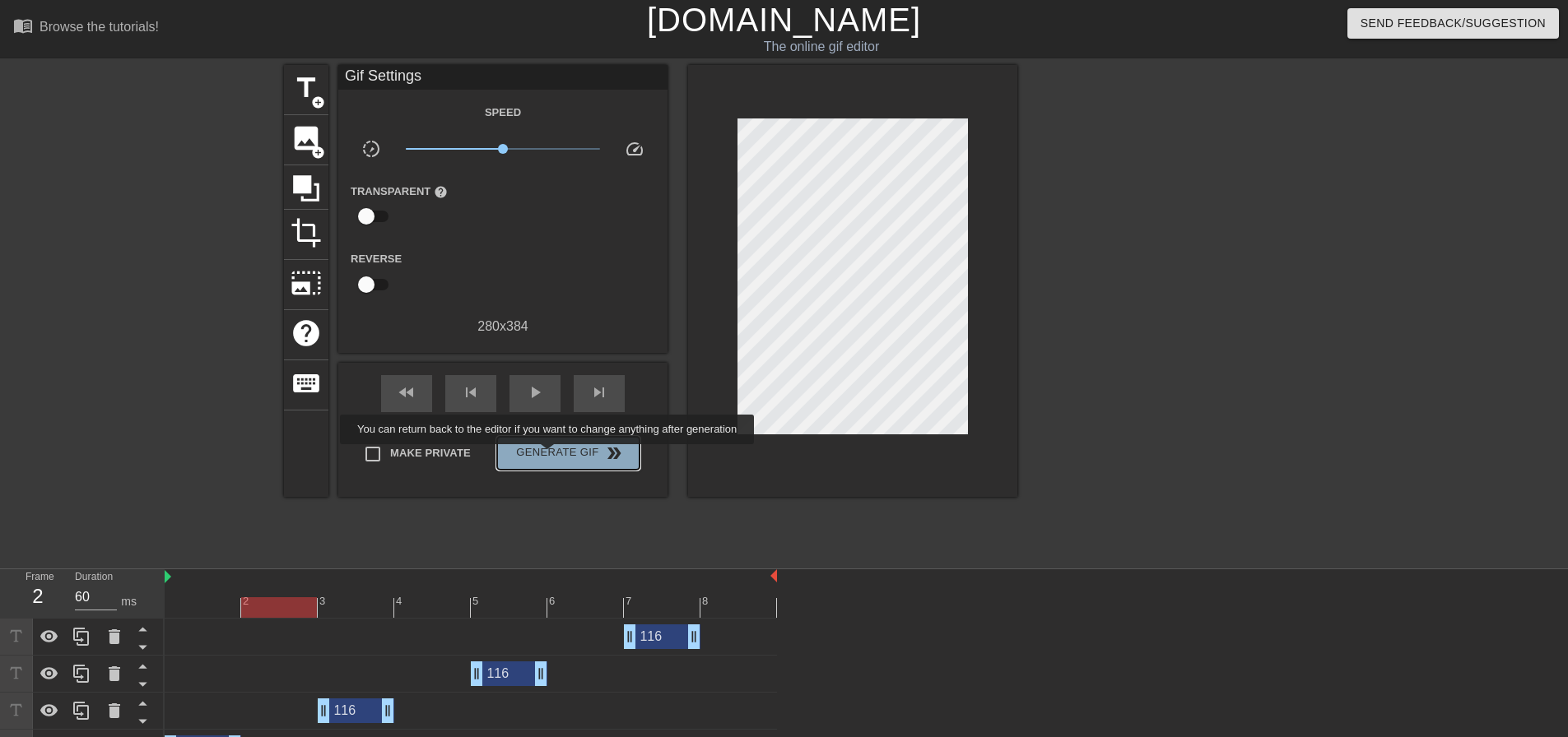 click on "Generate Gif double_arrow" at bounding box center (568, 453) 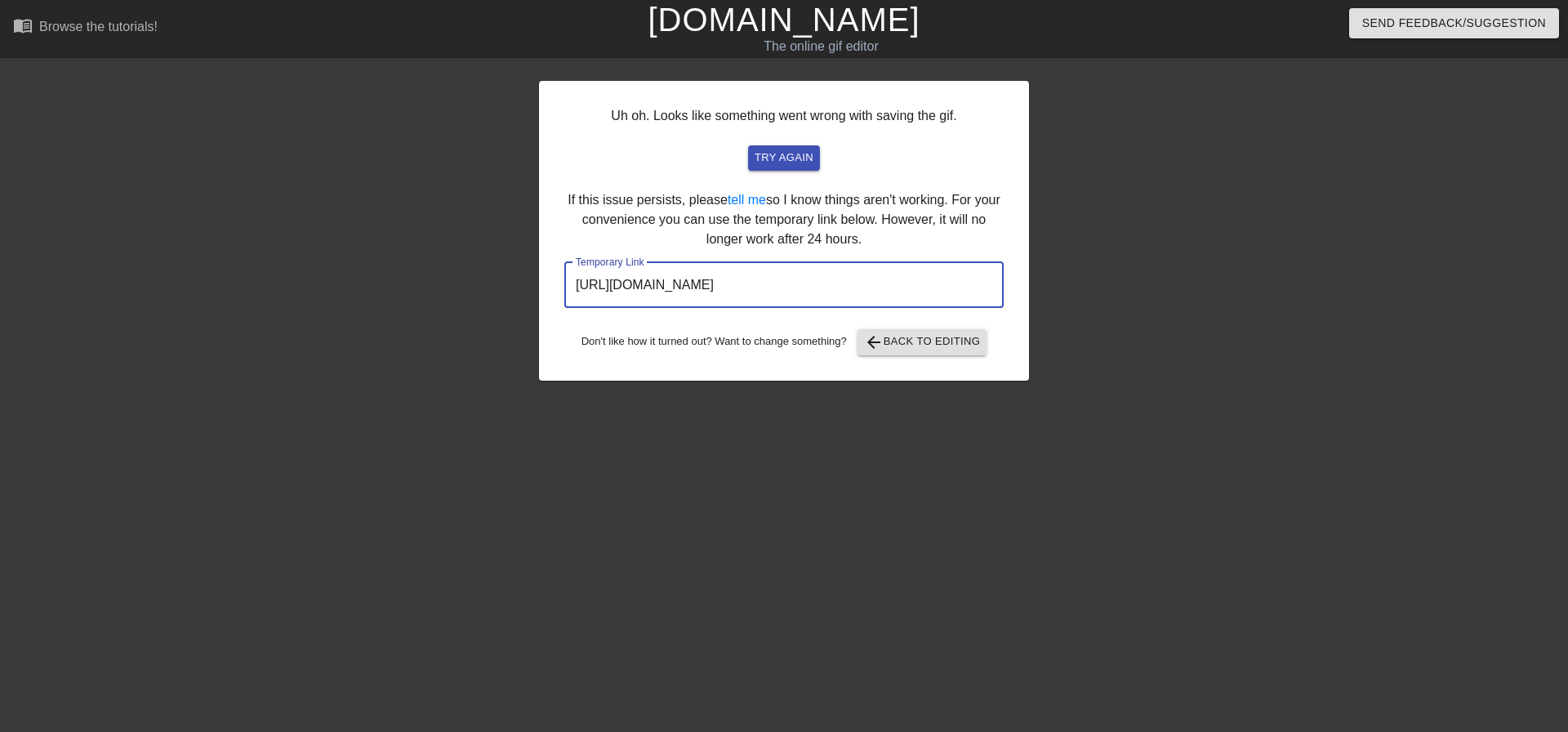 drag, startPoint x: 921, startPoint y: 292, endPoint x: 564, endPoint y: 274, distance: 357.45349 